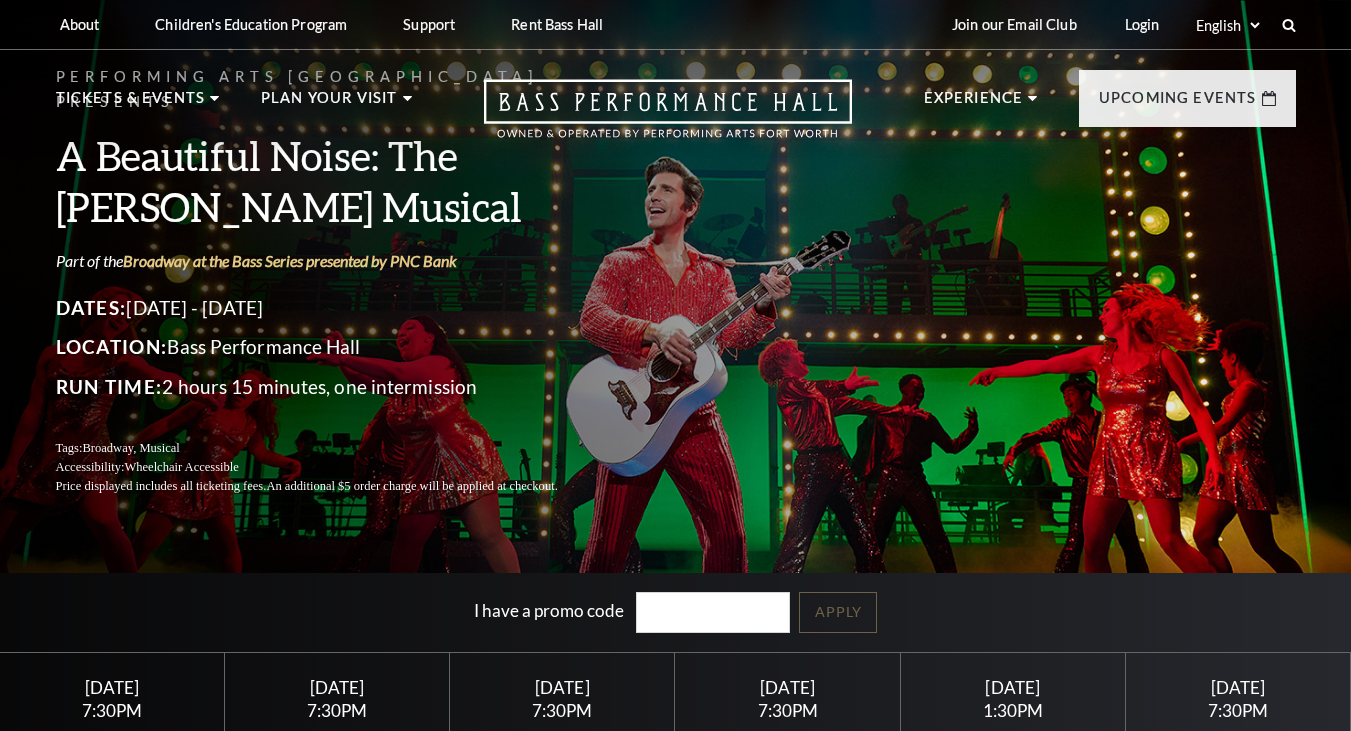 scroll, scrollTop: 216, scrollLeft: 0, axis: vertical 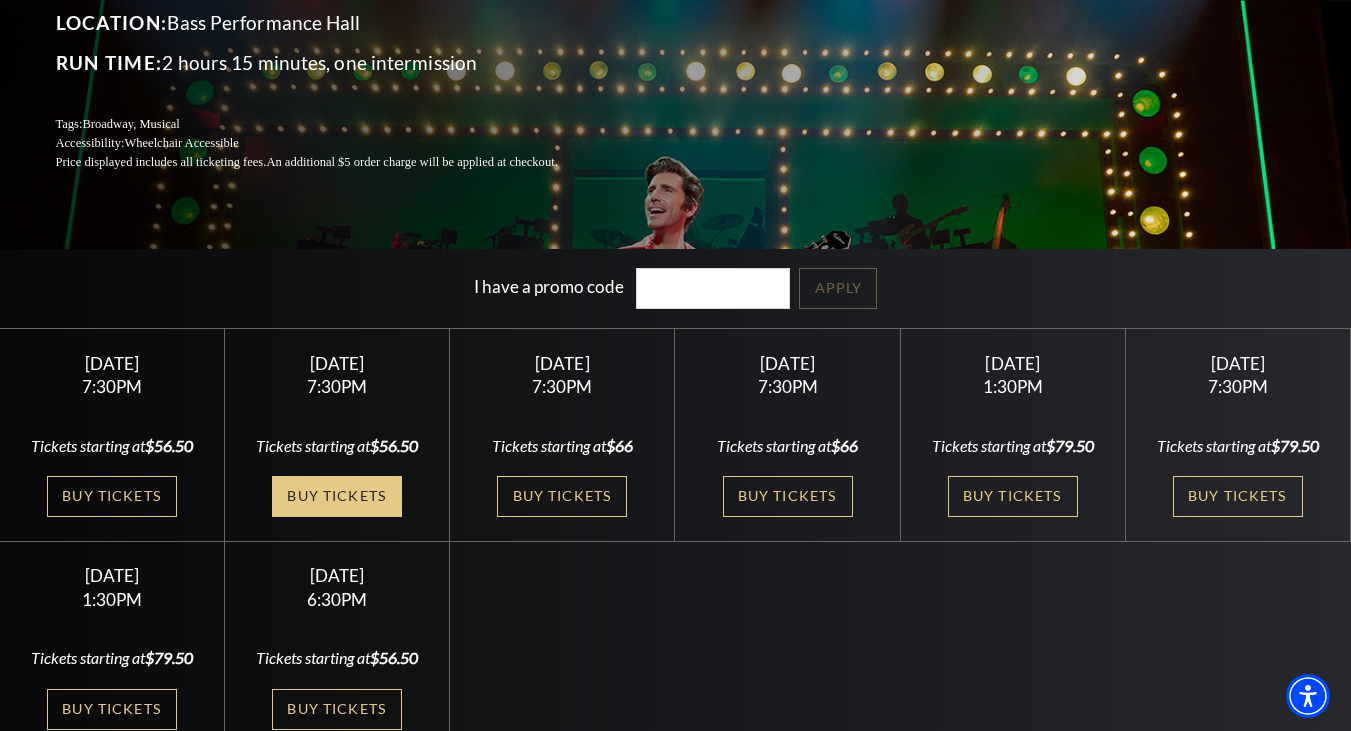click on "Buy Tickets" at bounding box center [337, 496] 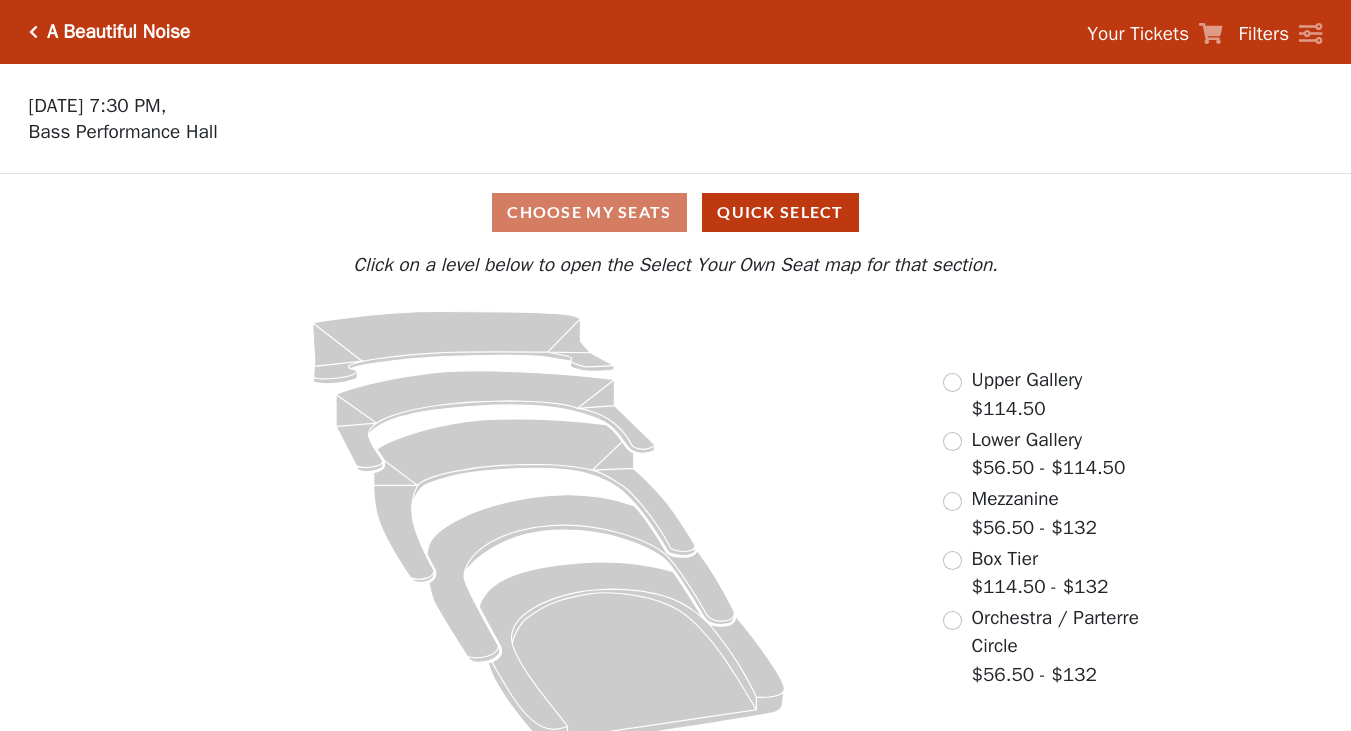 scroll, scrollTop: 28, scrollLeft: 0, axis: vertical 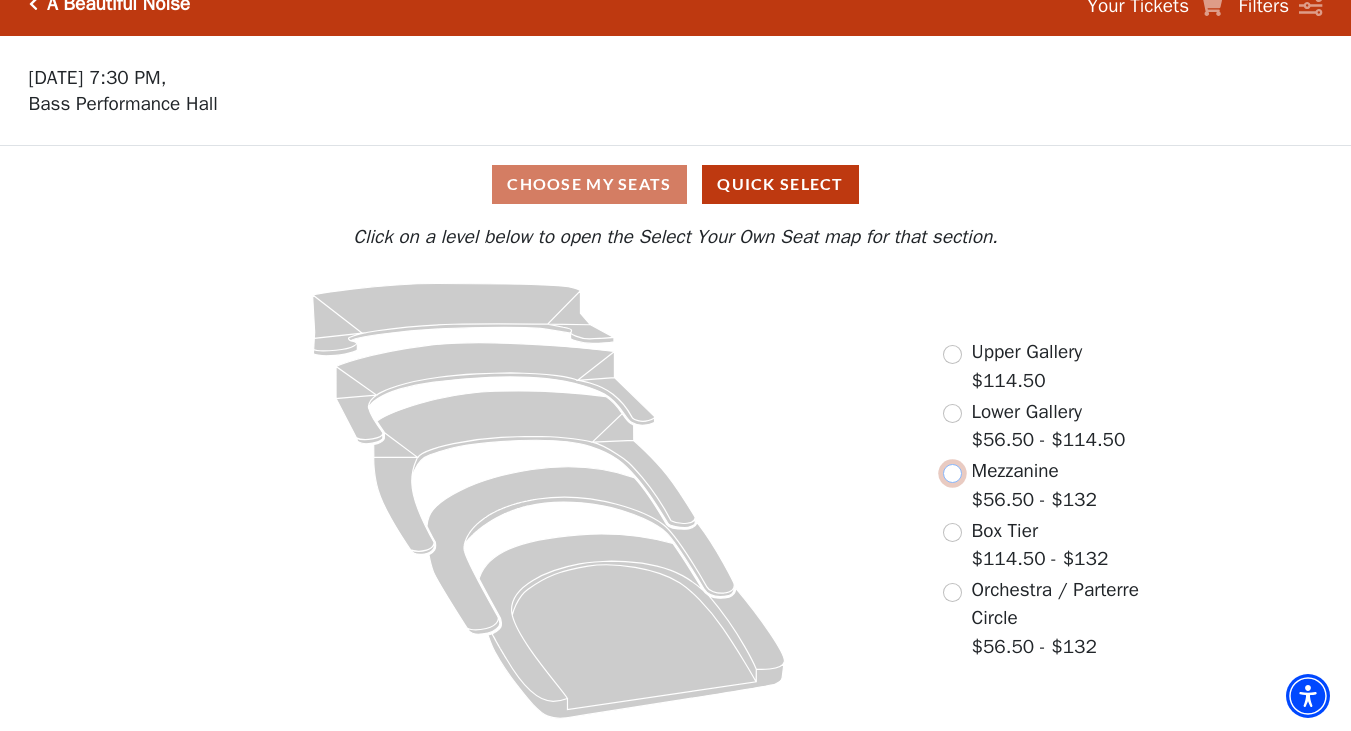 click at bounding box center (952, 473) 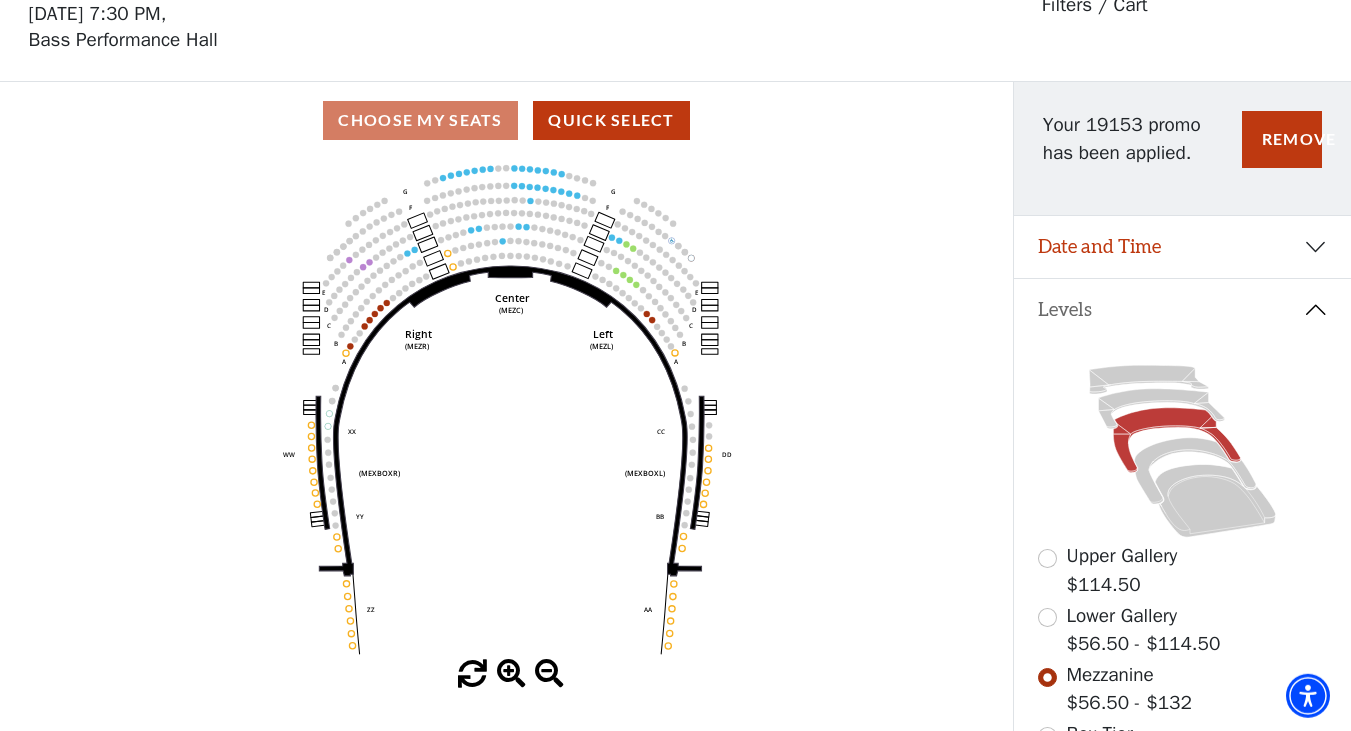 scroll, scrollTop: 92, scrollLeft: 0, axis: vertical 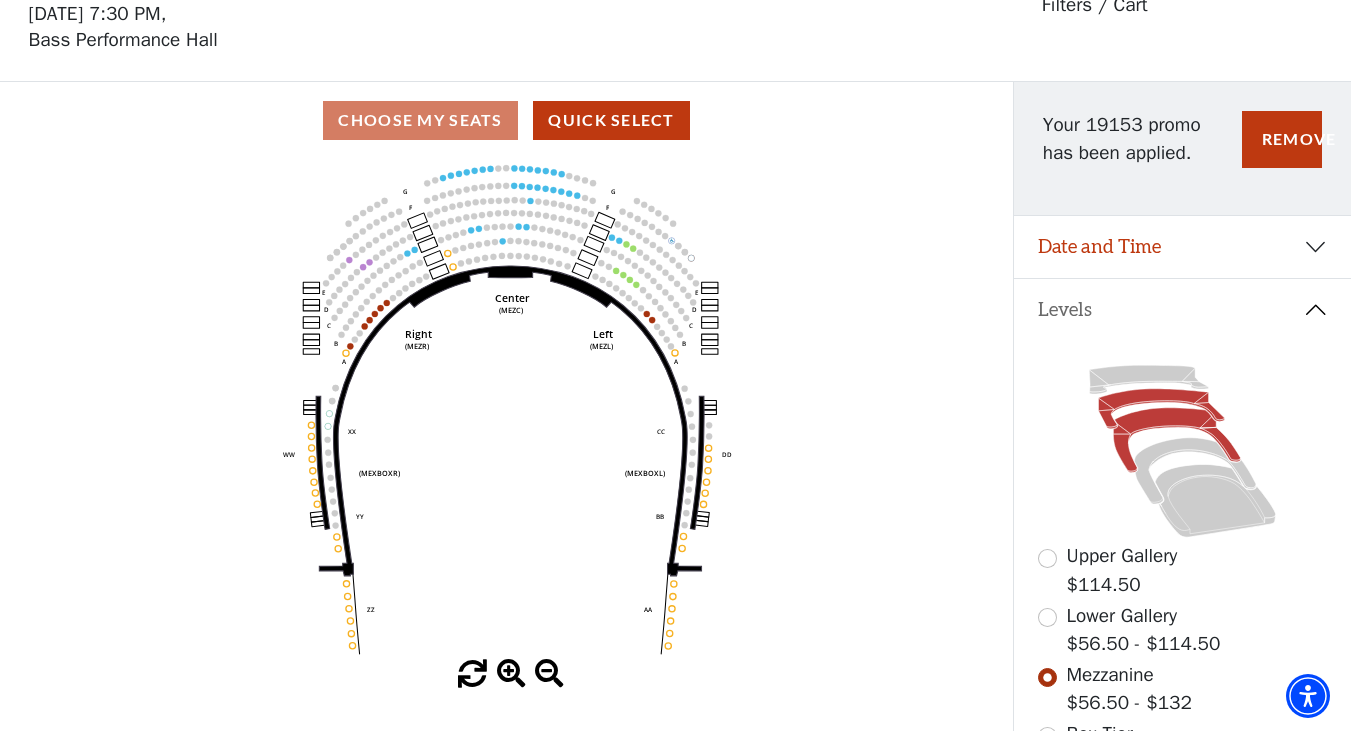 click 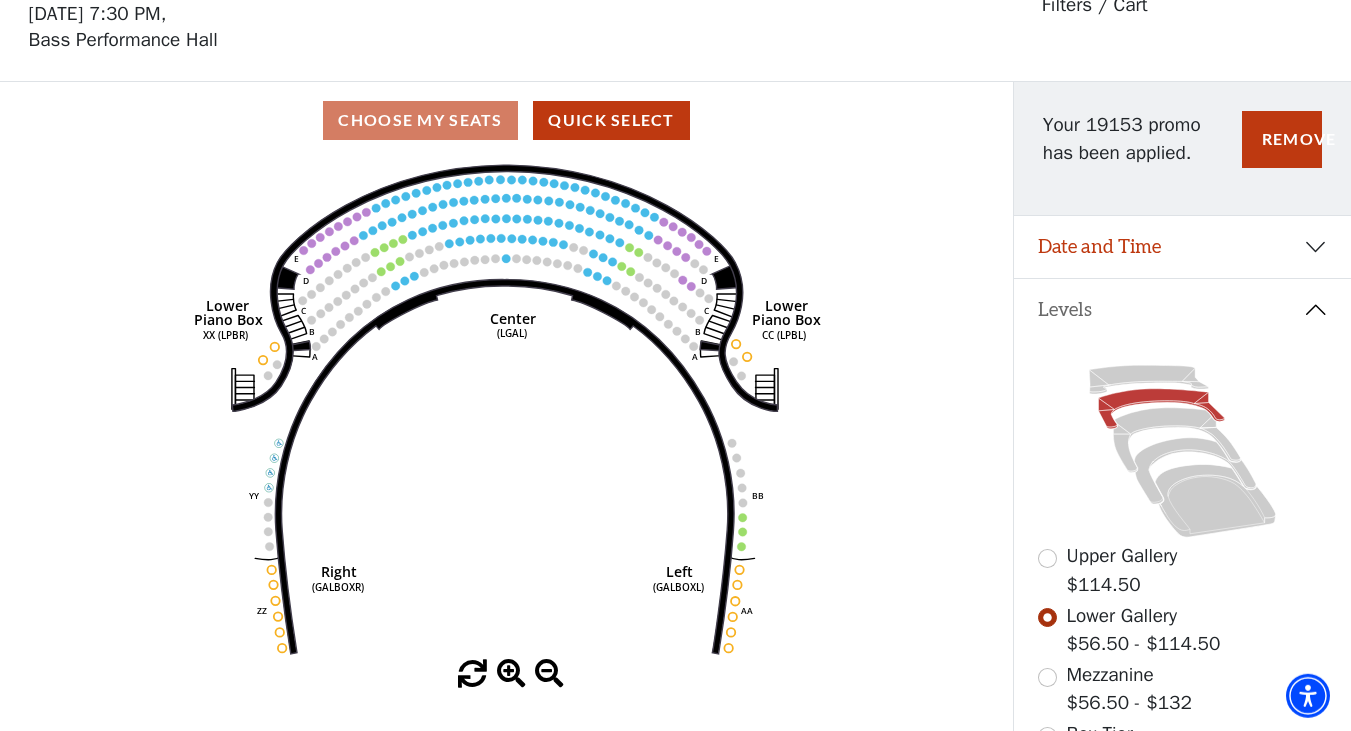 scroll, scrollTop: 92, scrollLeft: 0, axis: vertical 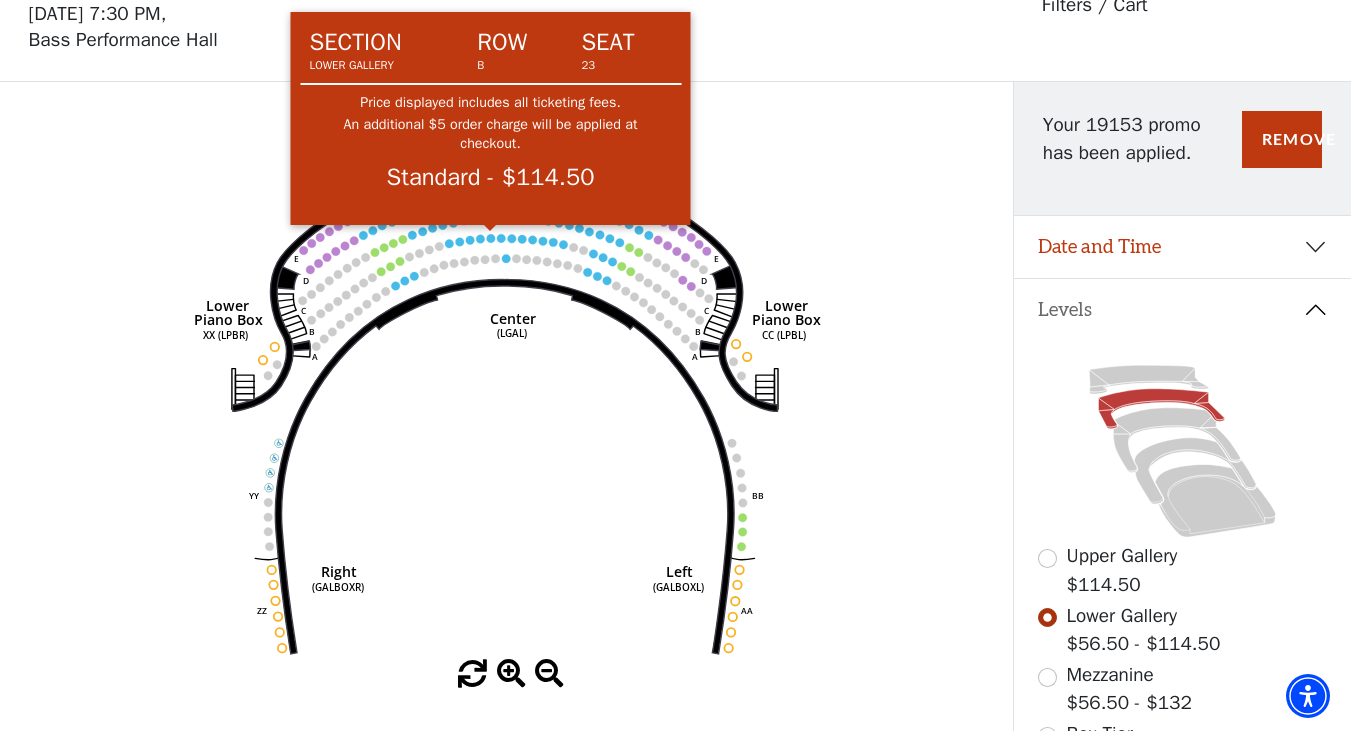 click 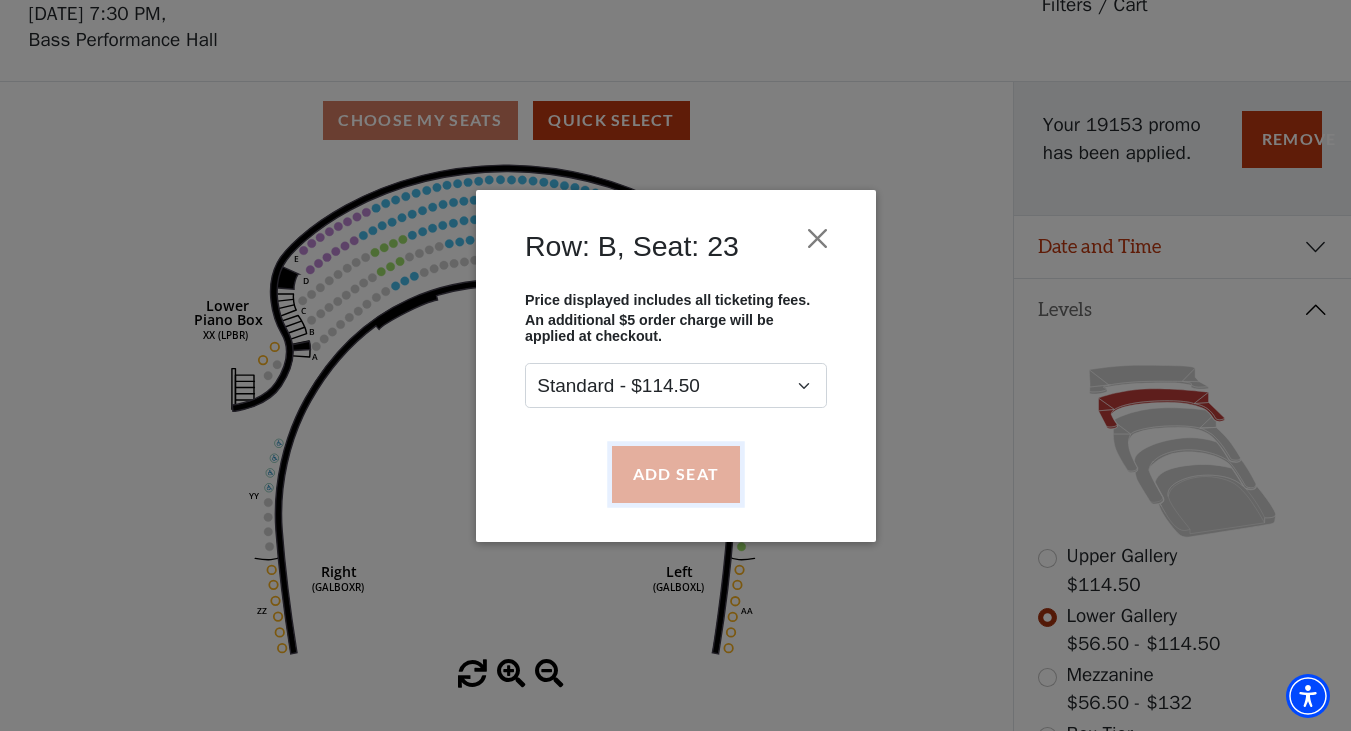 click on "Add Seat" at bounding box center (675, 474) 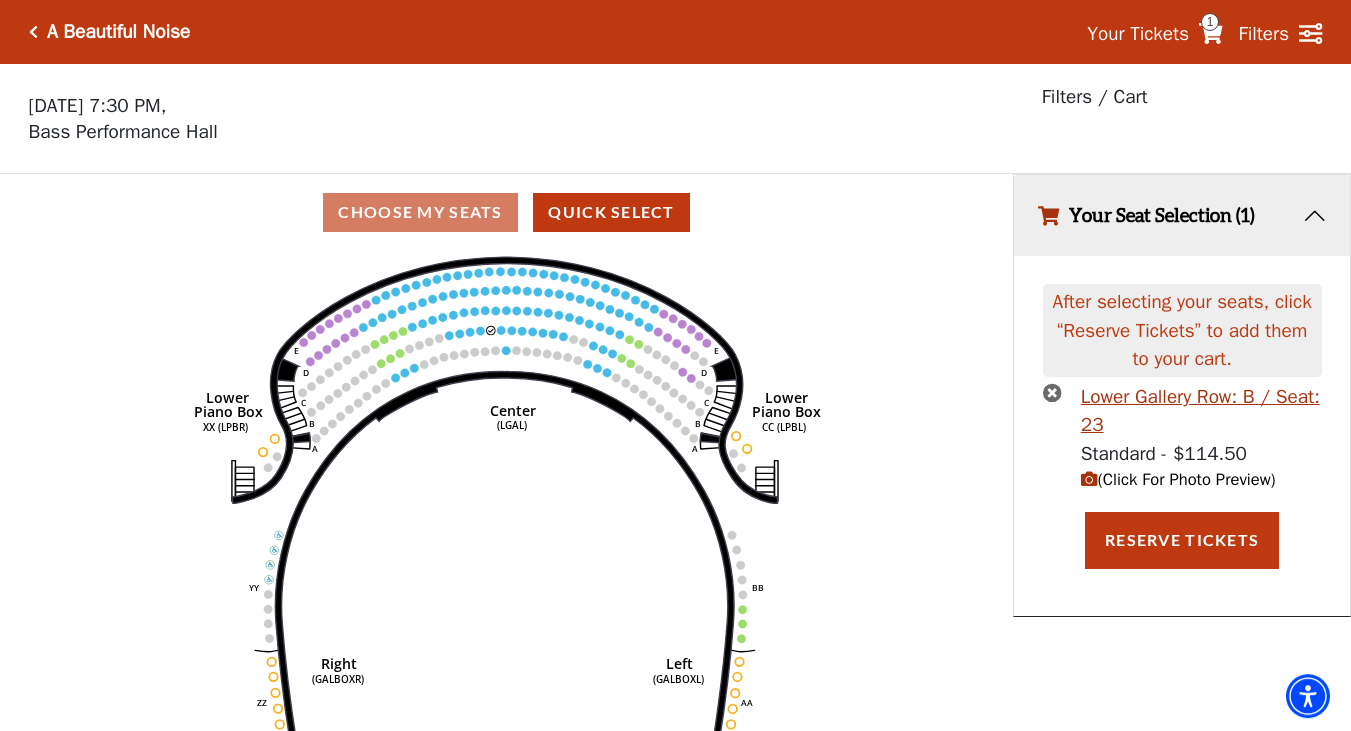 scroll, scrollTop: 0, scrollLeft: 0, axis: both 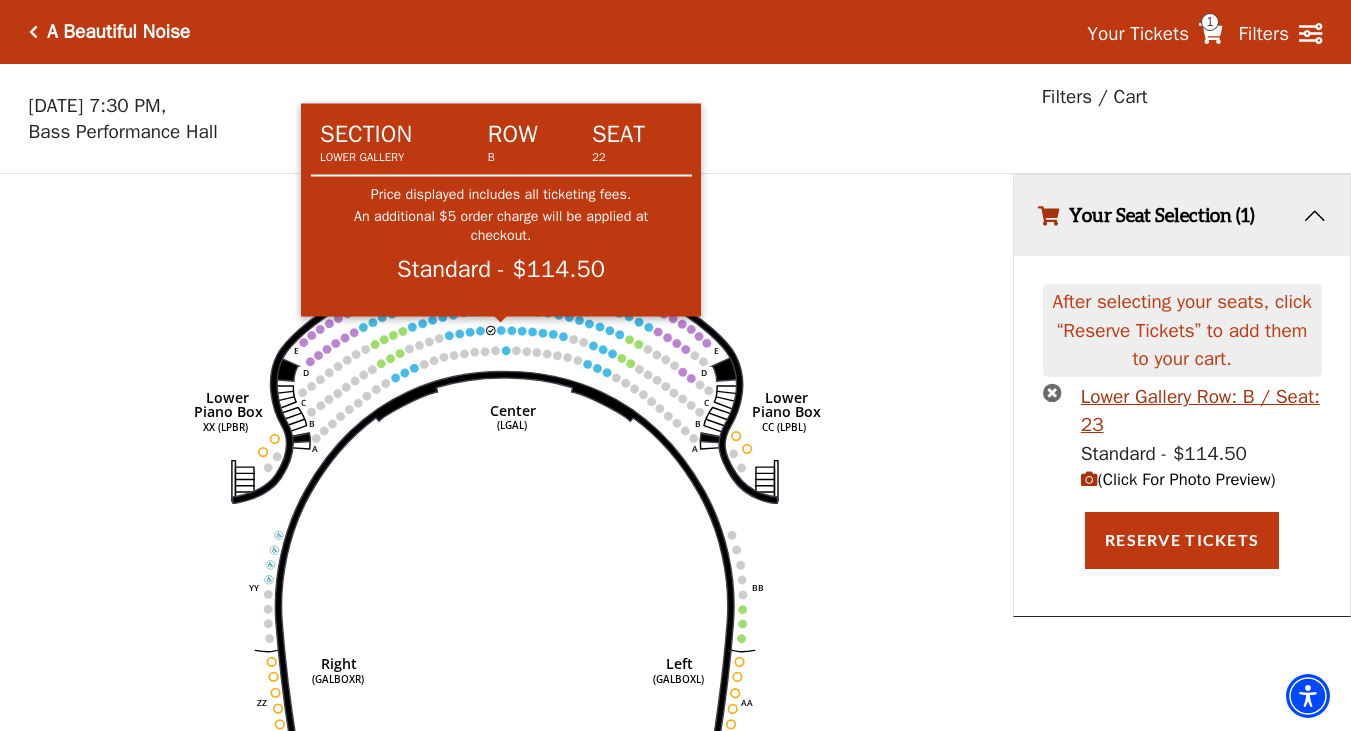 click 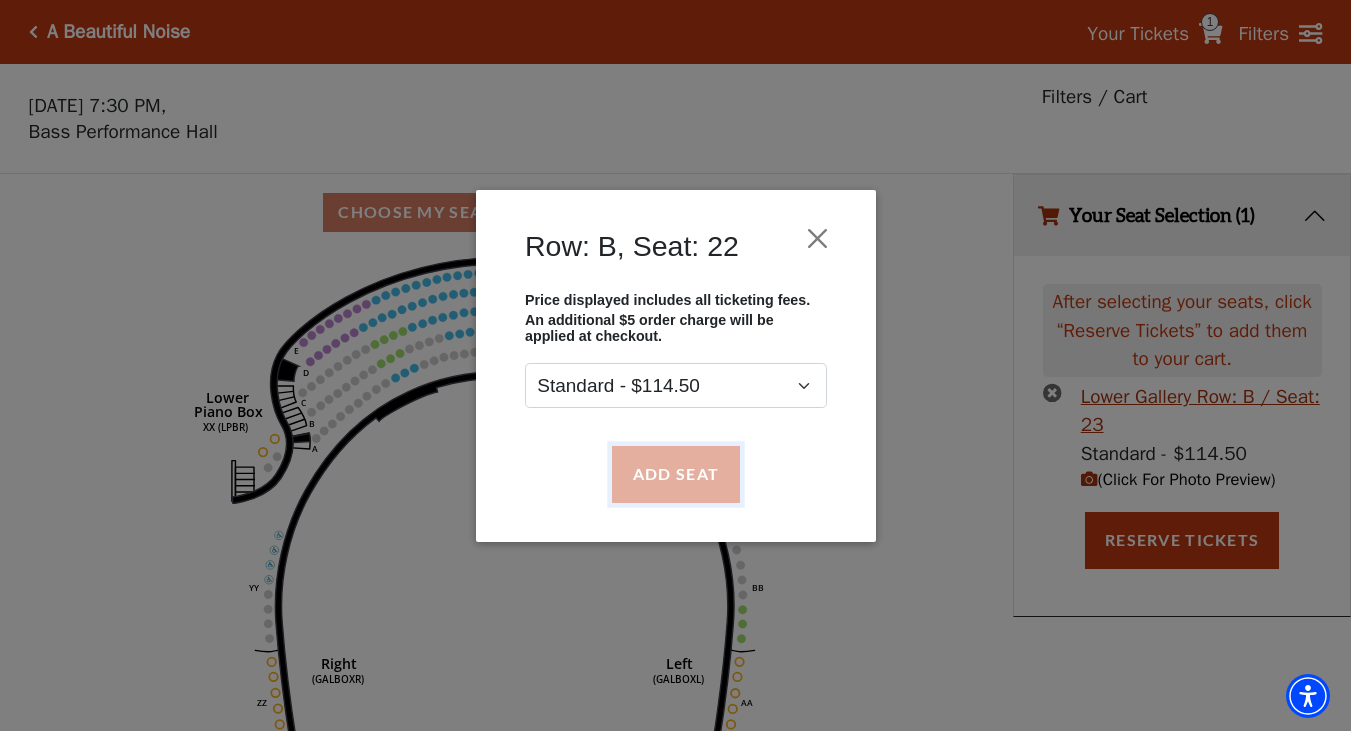 click on "Add Seat" at bounding box center (675, 474) 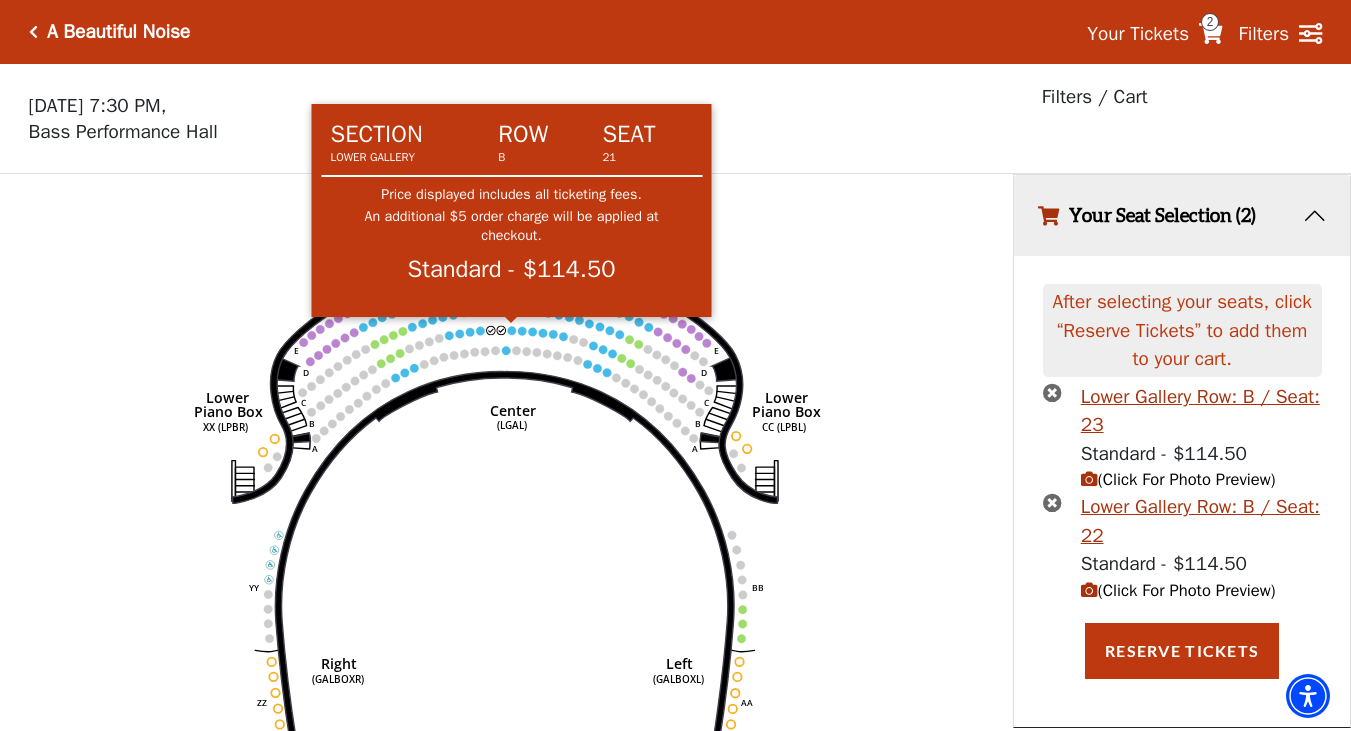 click 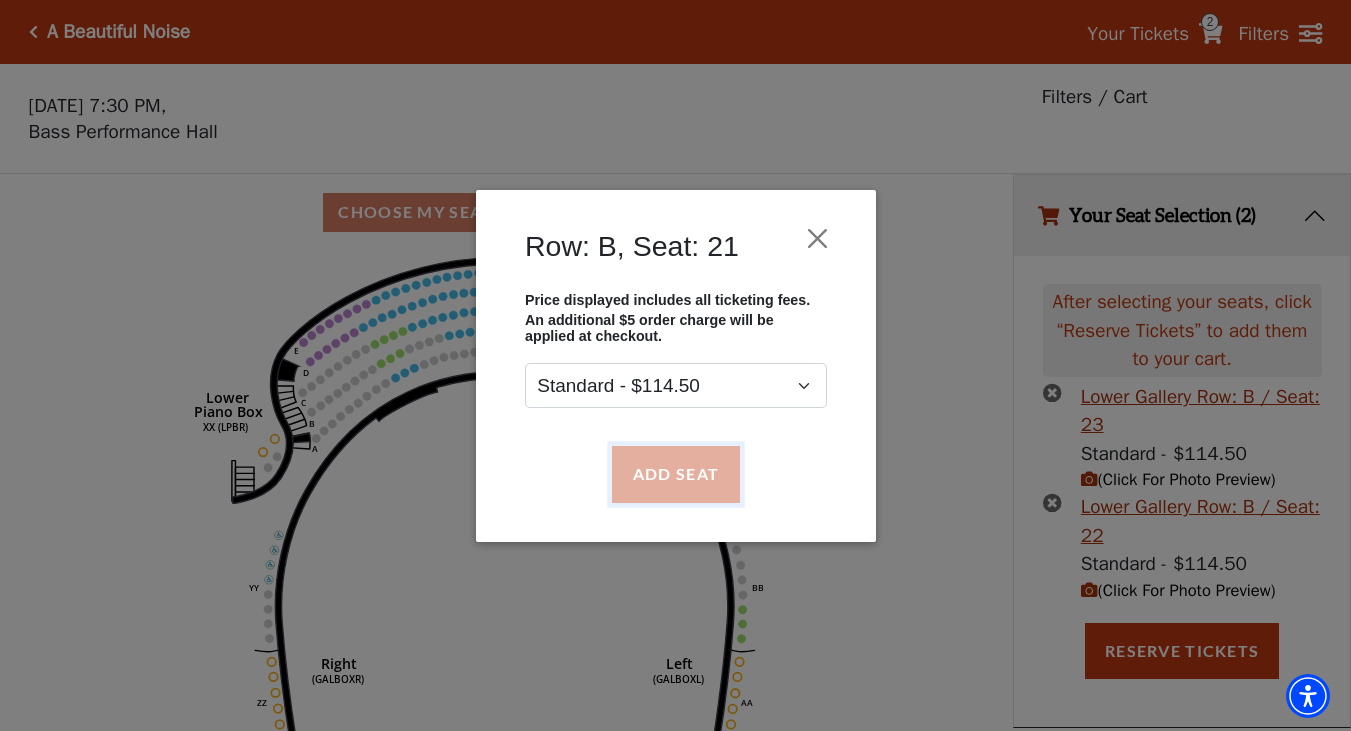 click on "Add Seat" at bounding box center (675, 474) 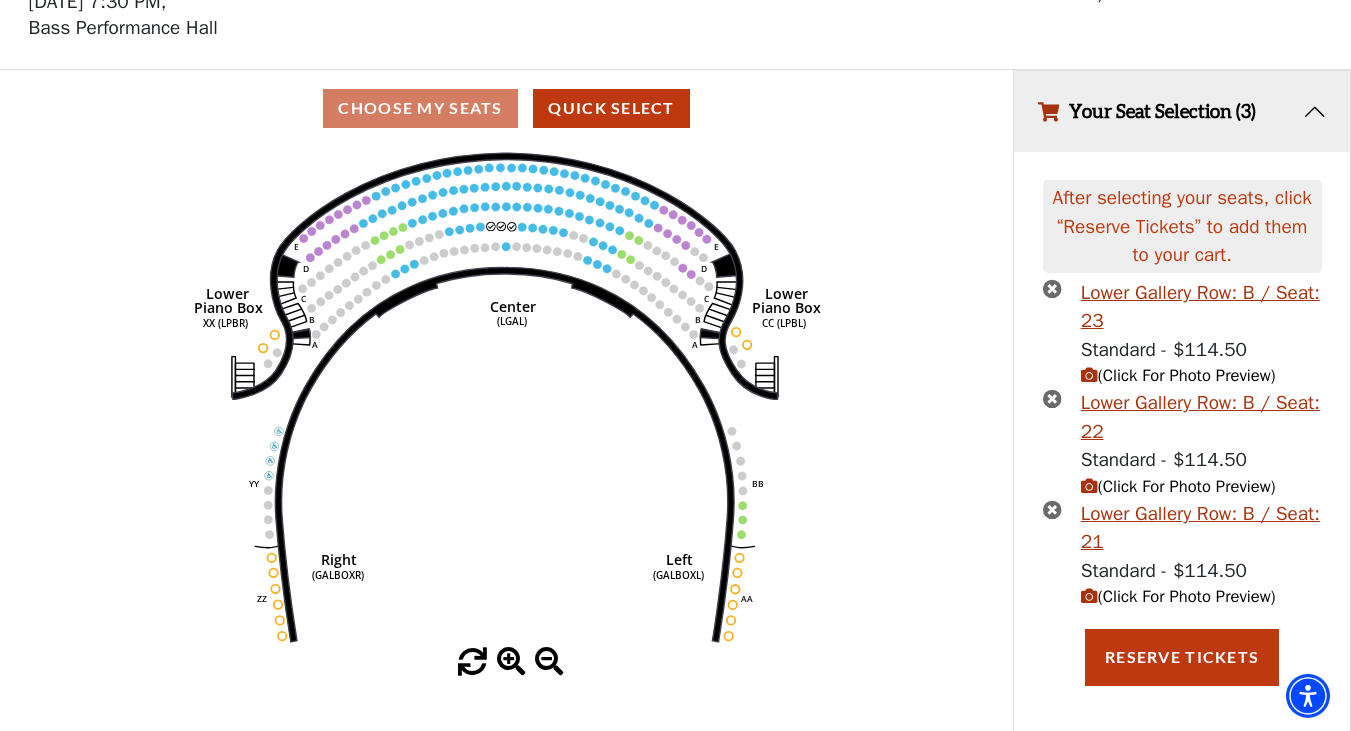 scroll, scrollTop: 106, scrollLeft: 0, axis: vertical 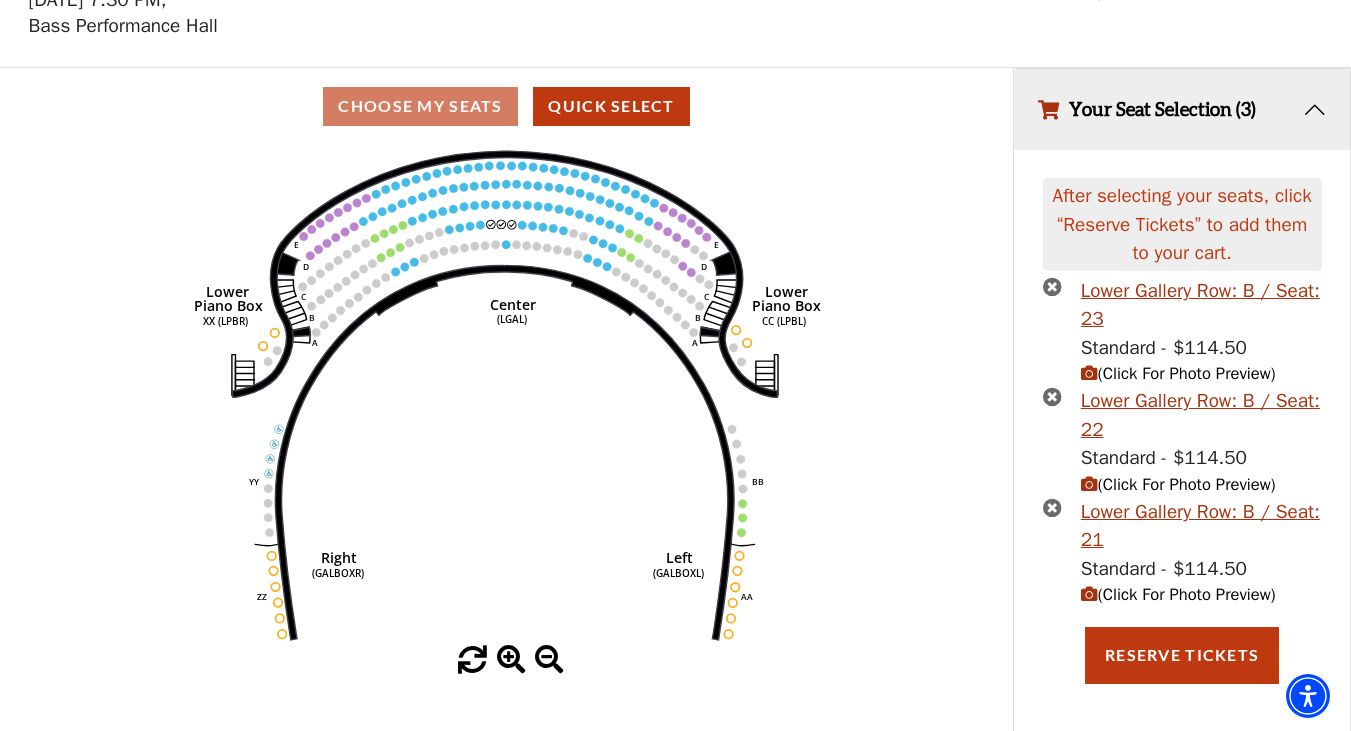 click on "(Click For Photo Preview)" at bounding box center [1178, 594] 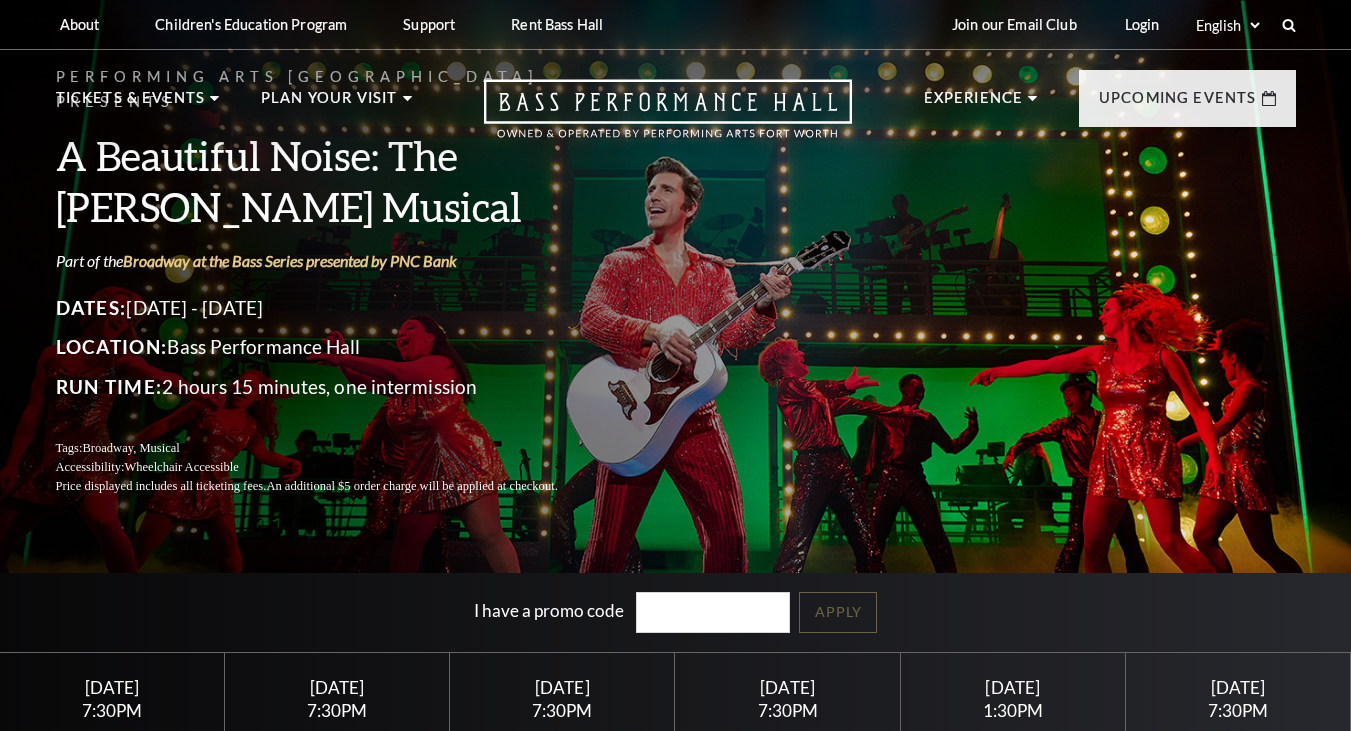 scroll, scrollTop: 324, scrollLeft: 0, axis: vertical 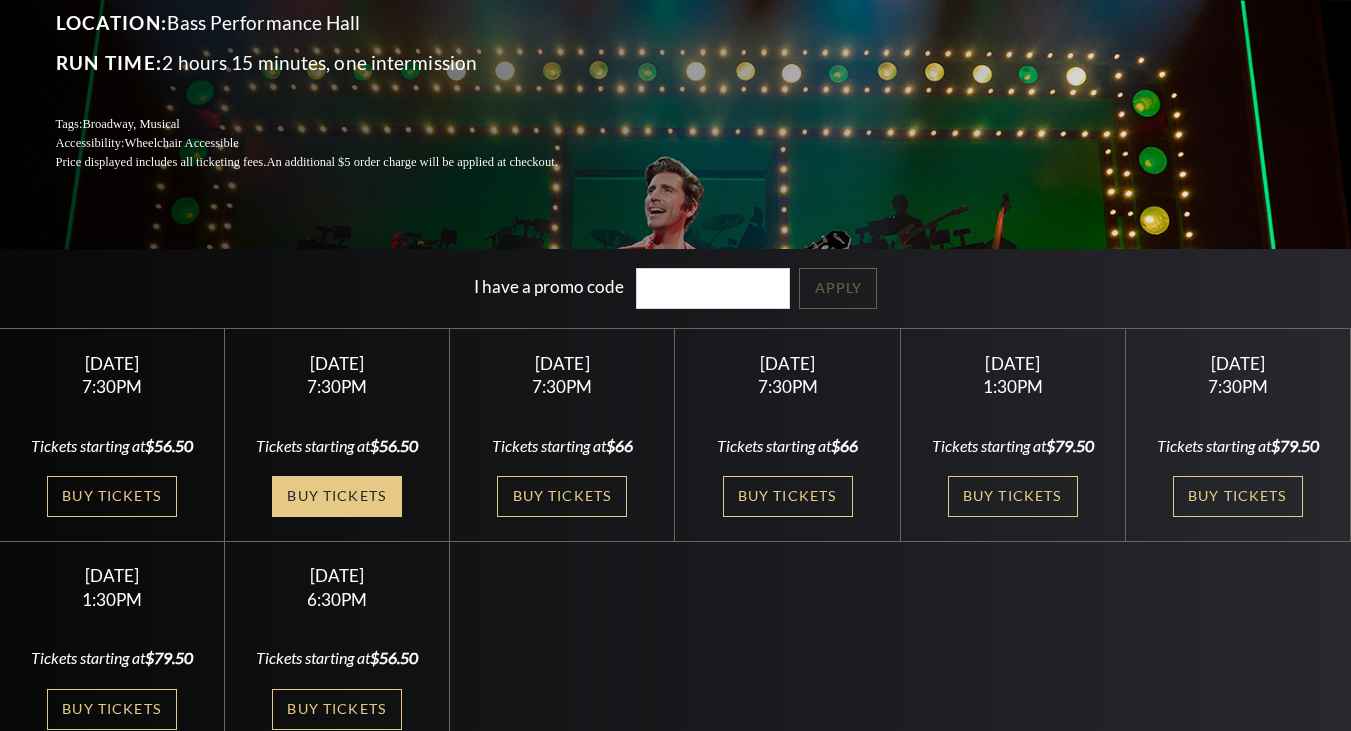 click on "Buy Tickets" at bounding box center (337, 496) 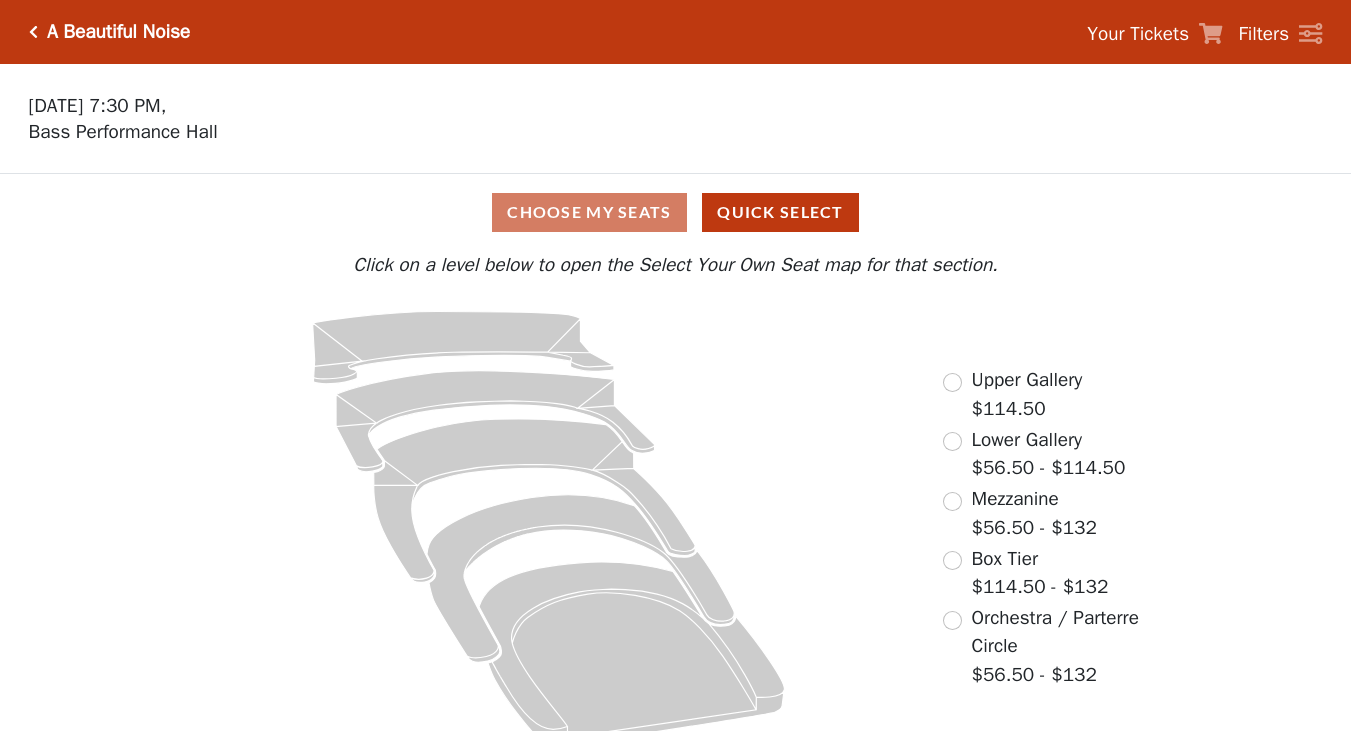 scroll, scrollTop: 0, scrollLeft: 0, axis: both 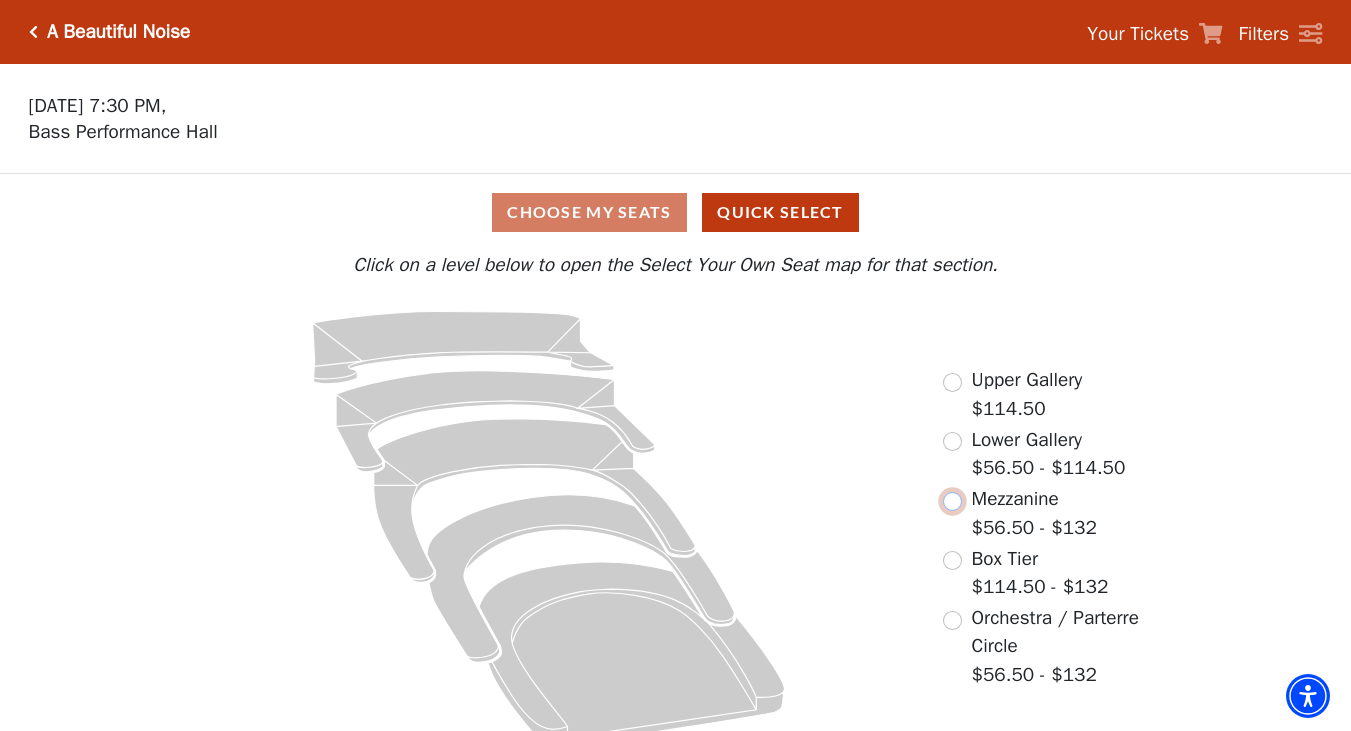 click at bounding box center [952, 501] 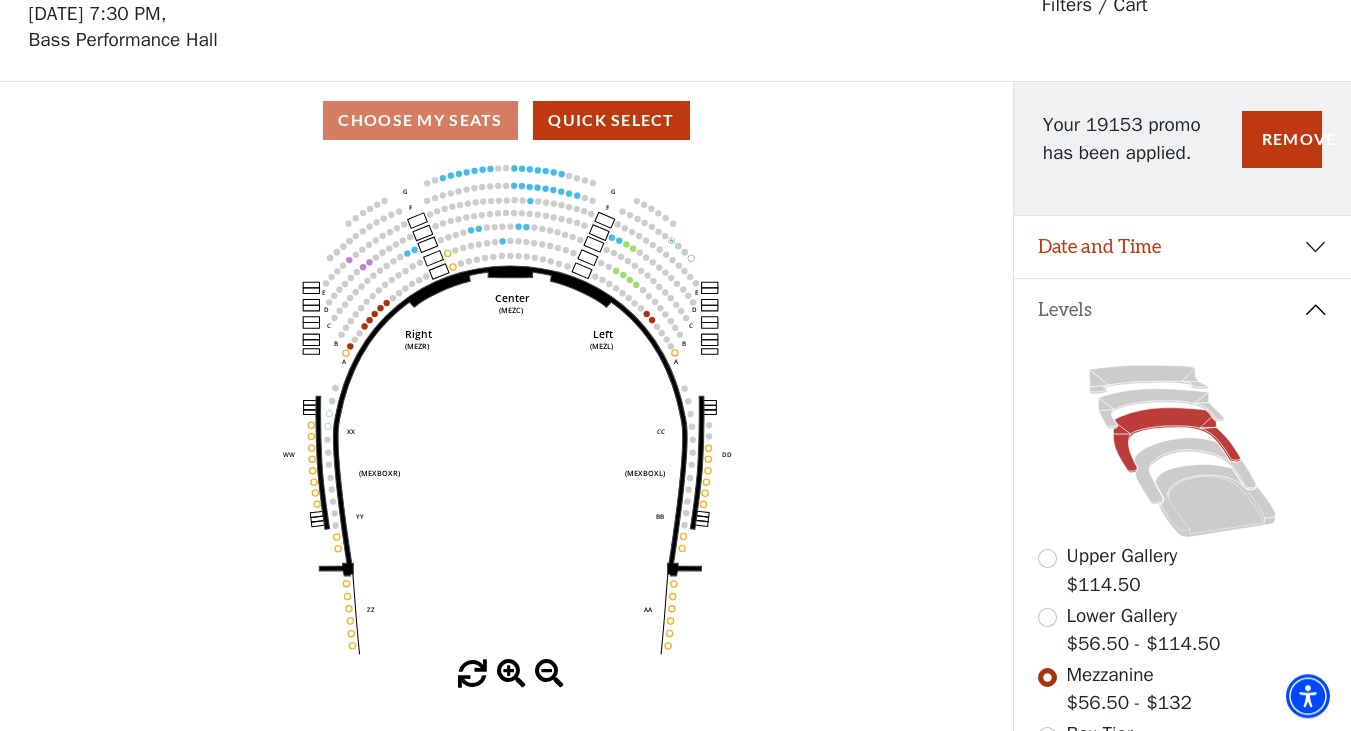 scroll, scrollTop: 92, scrollLeft: 0, axis: vertical 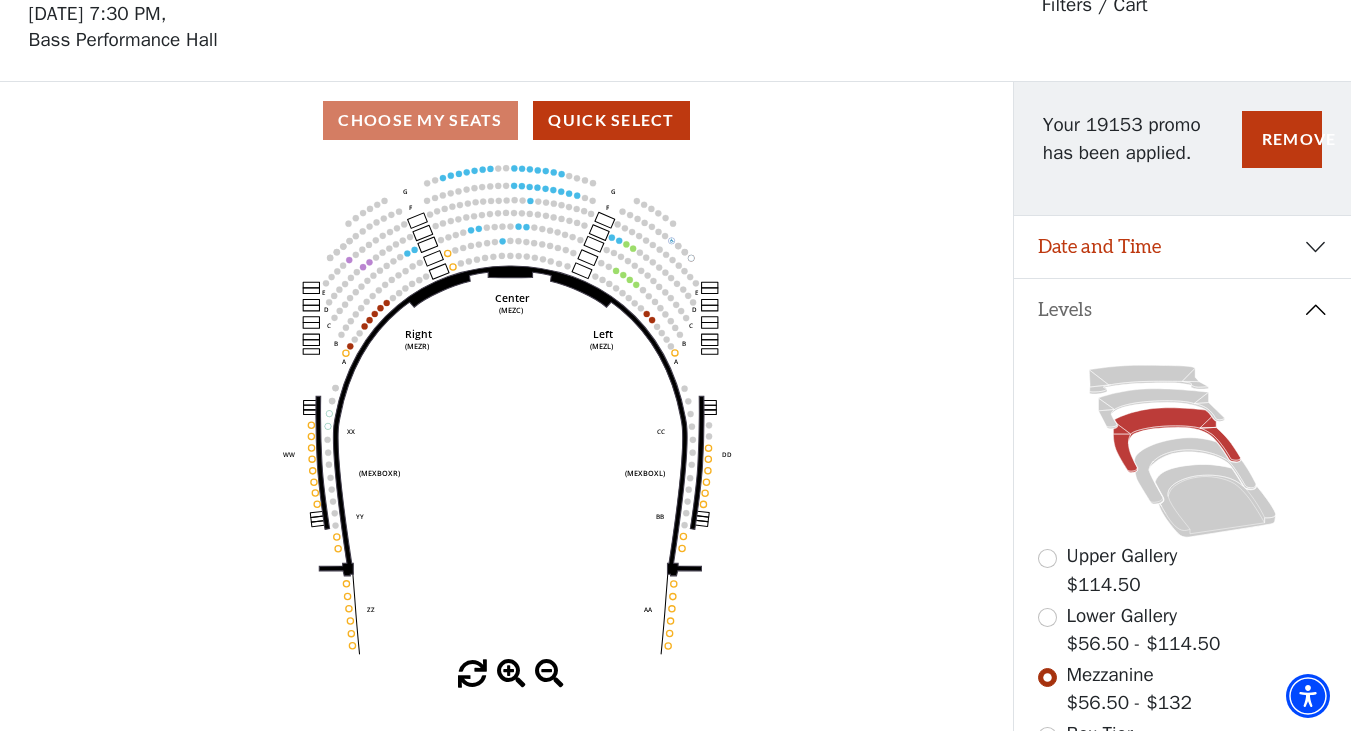 click 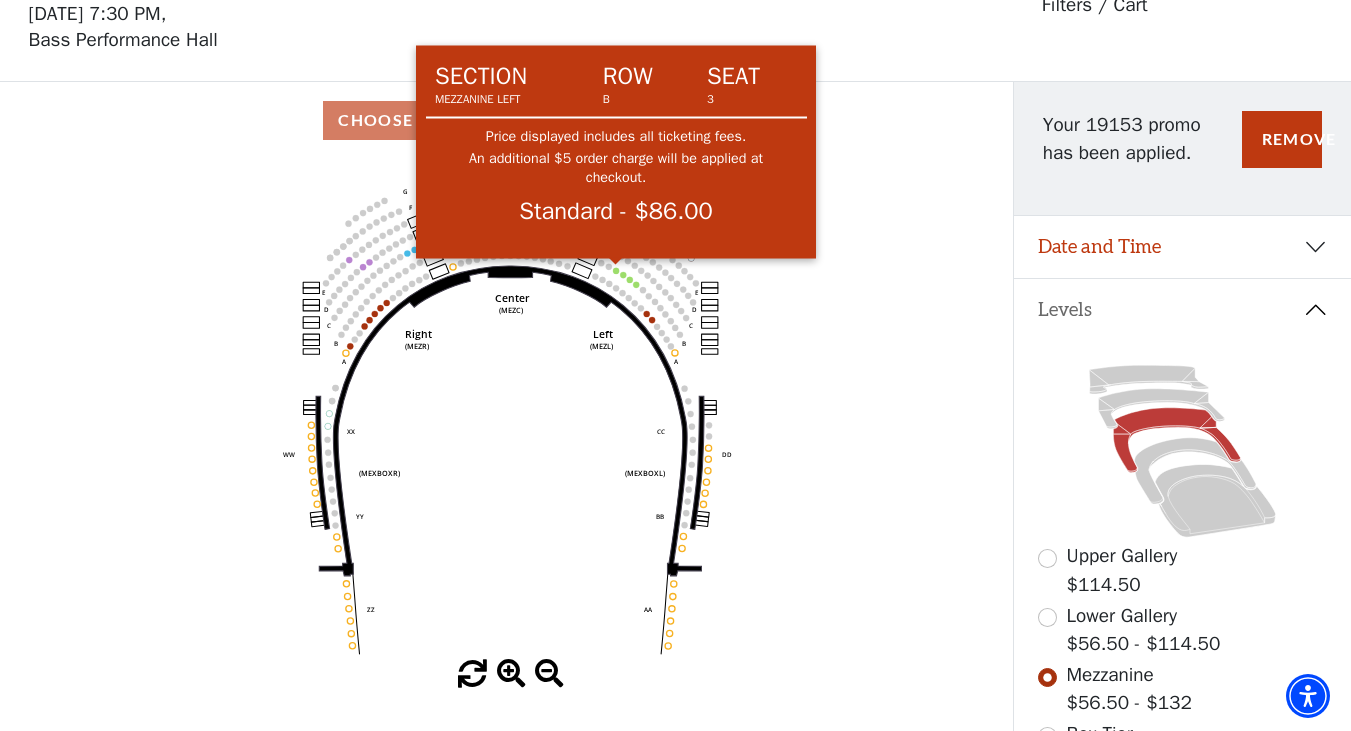 click 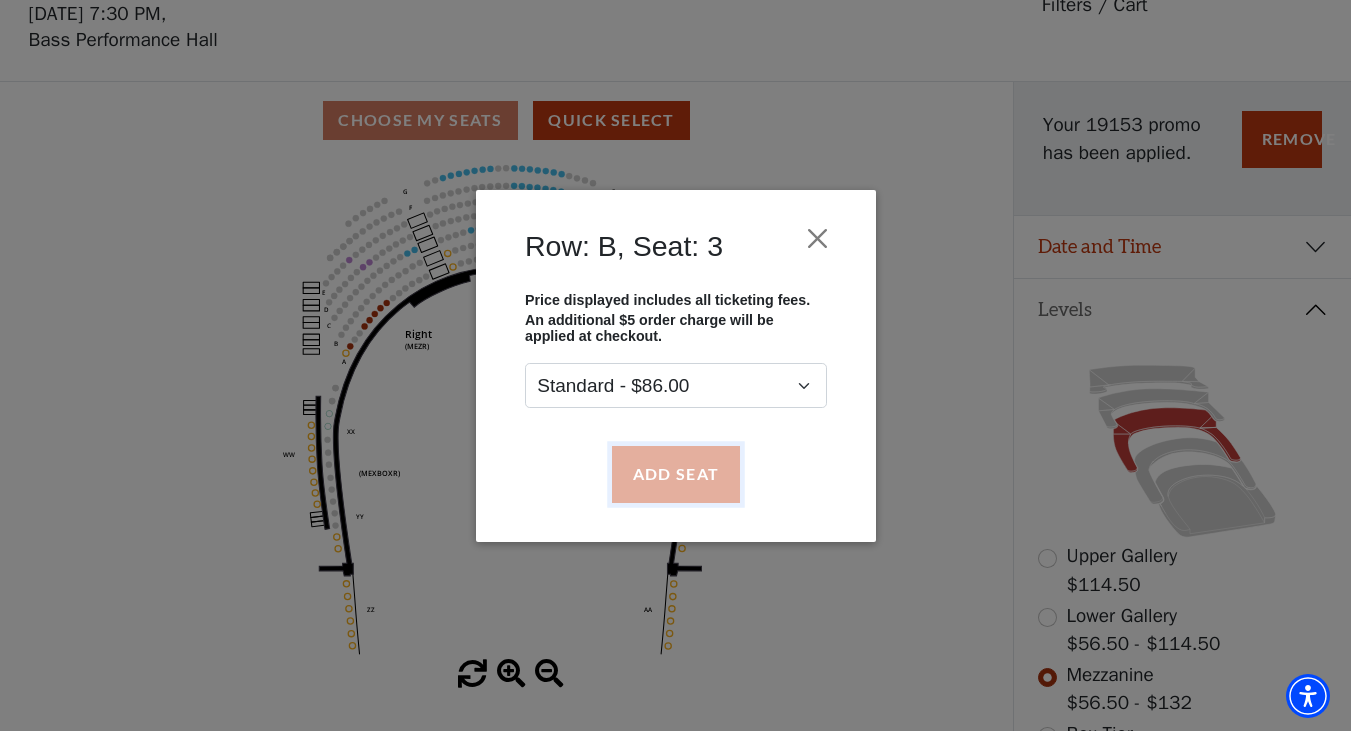 click on "Add Seat" at bounding box center (675, 474) 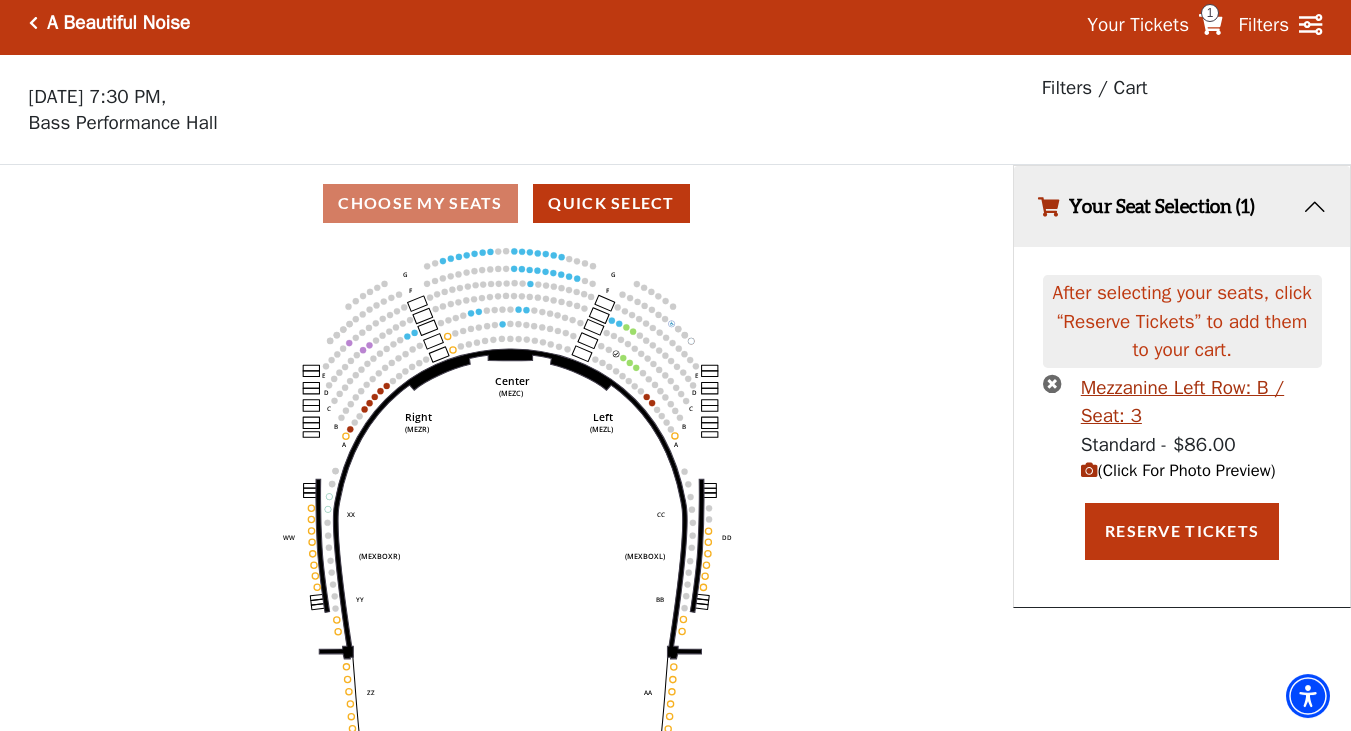 scroll, scrollTop: 0, scrollLeft: 0, axis: both 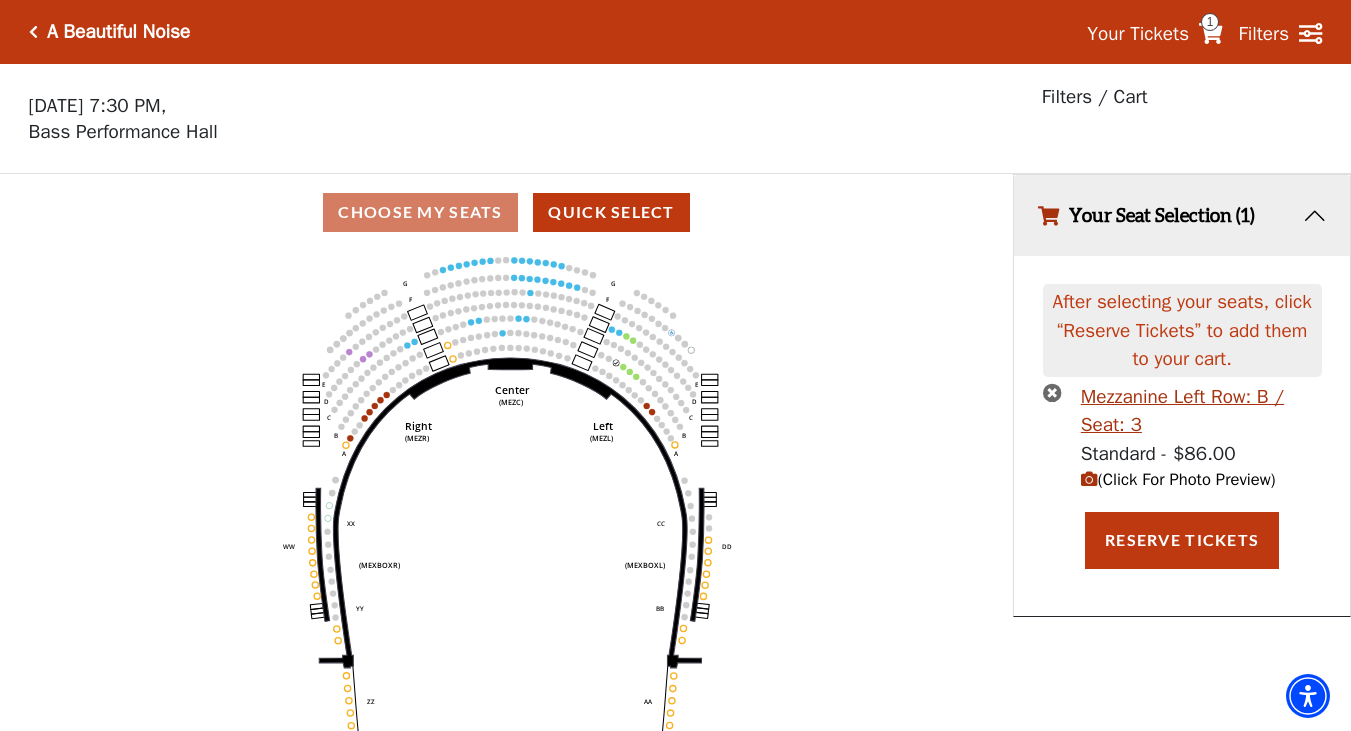 click on "(Click For Photo Preview)" at bounding box center [1178, 479] 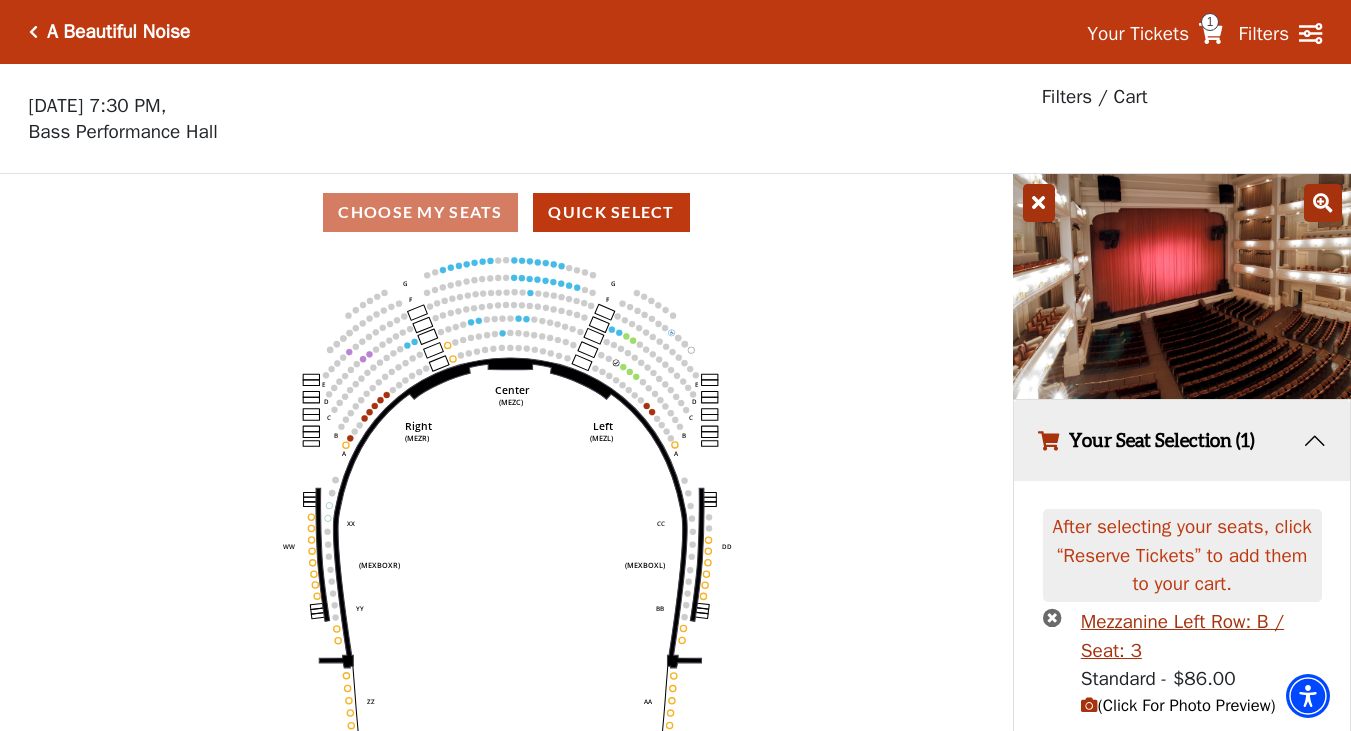 click at bounding box center [1039, 203] 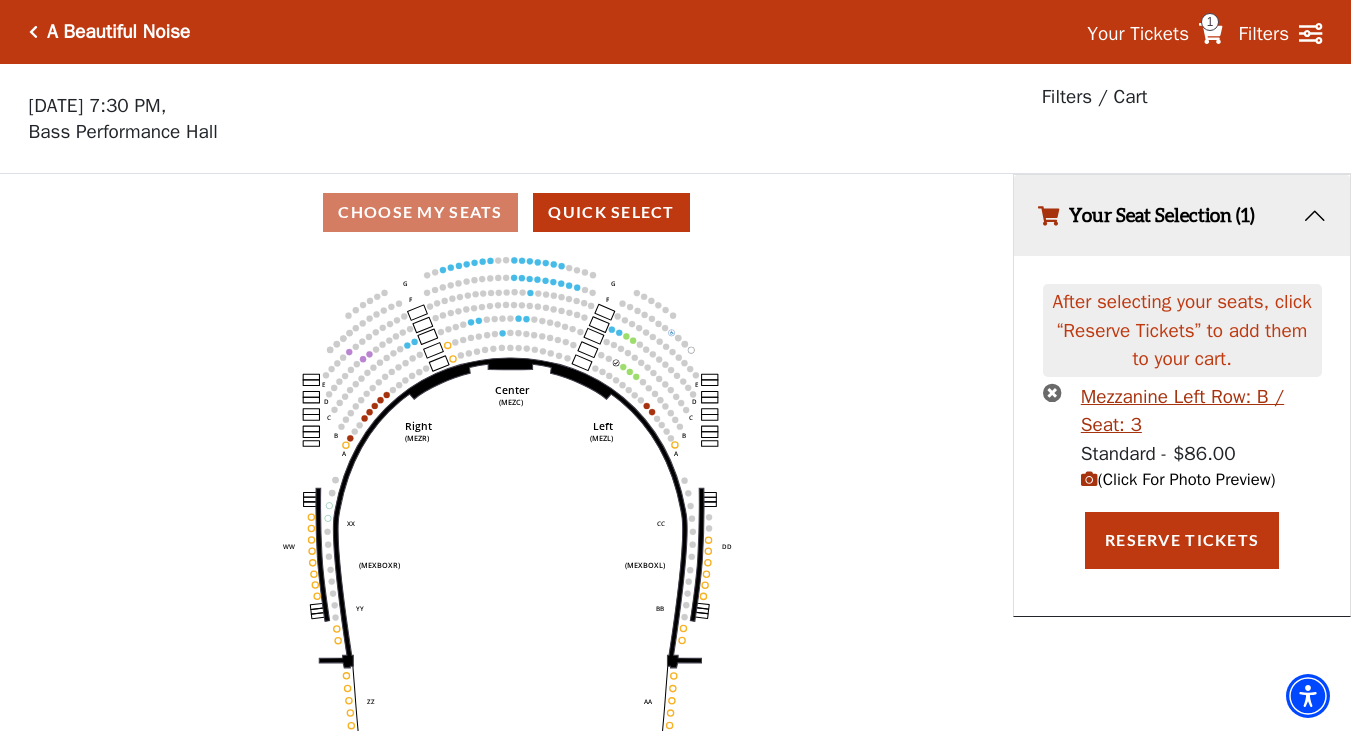 click at bounding box center [33, 32] 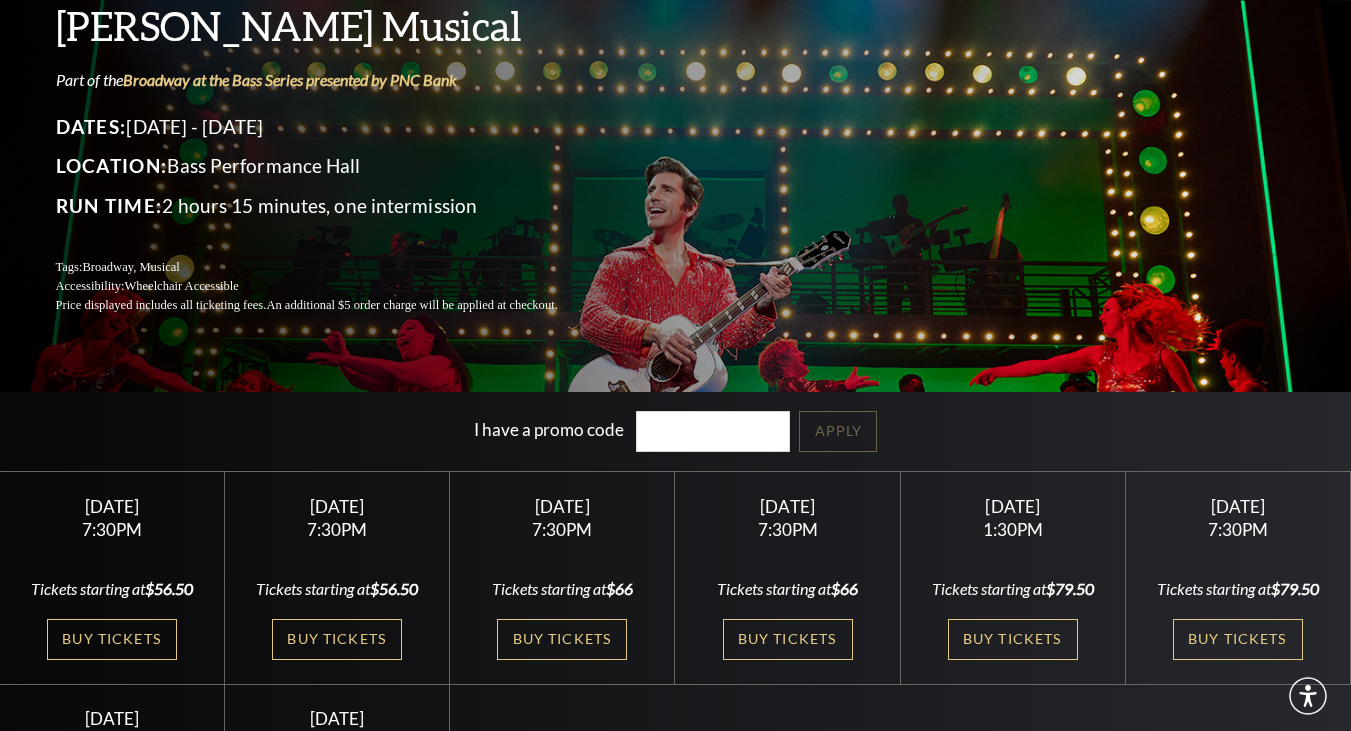scroll, scrollTop: 216, scrollLeft: 0, axis: vertical 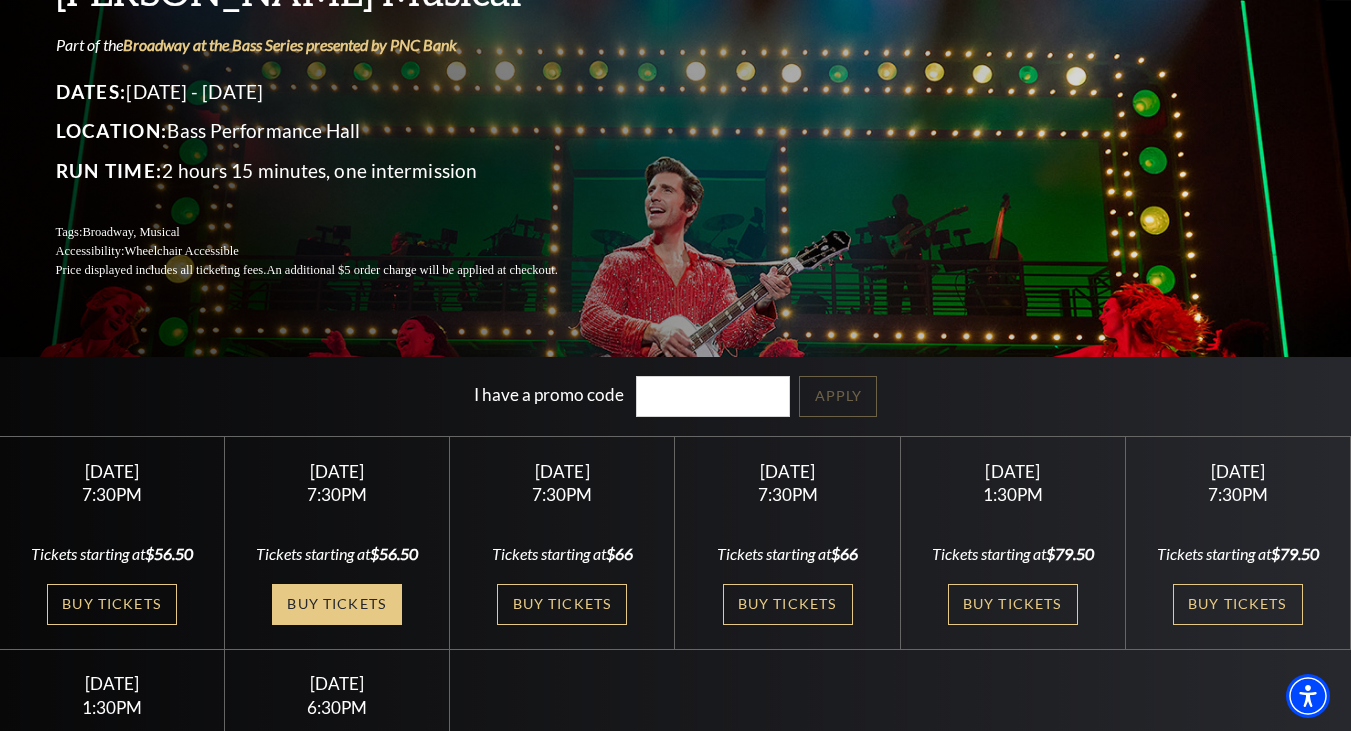 click on "Buy Tickets" at bounding box center [337, 604] 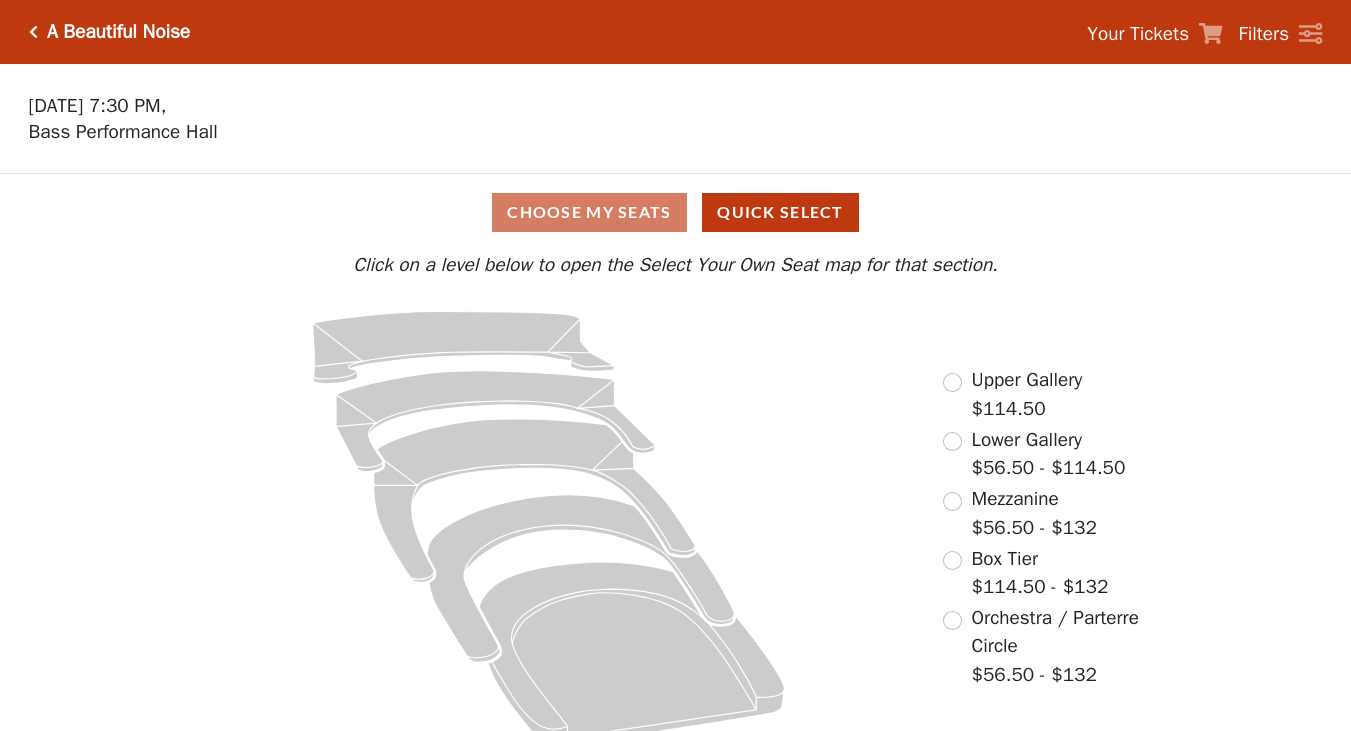 scroll, scrollTop: 0, scrollLeft: 0, axis: both 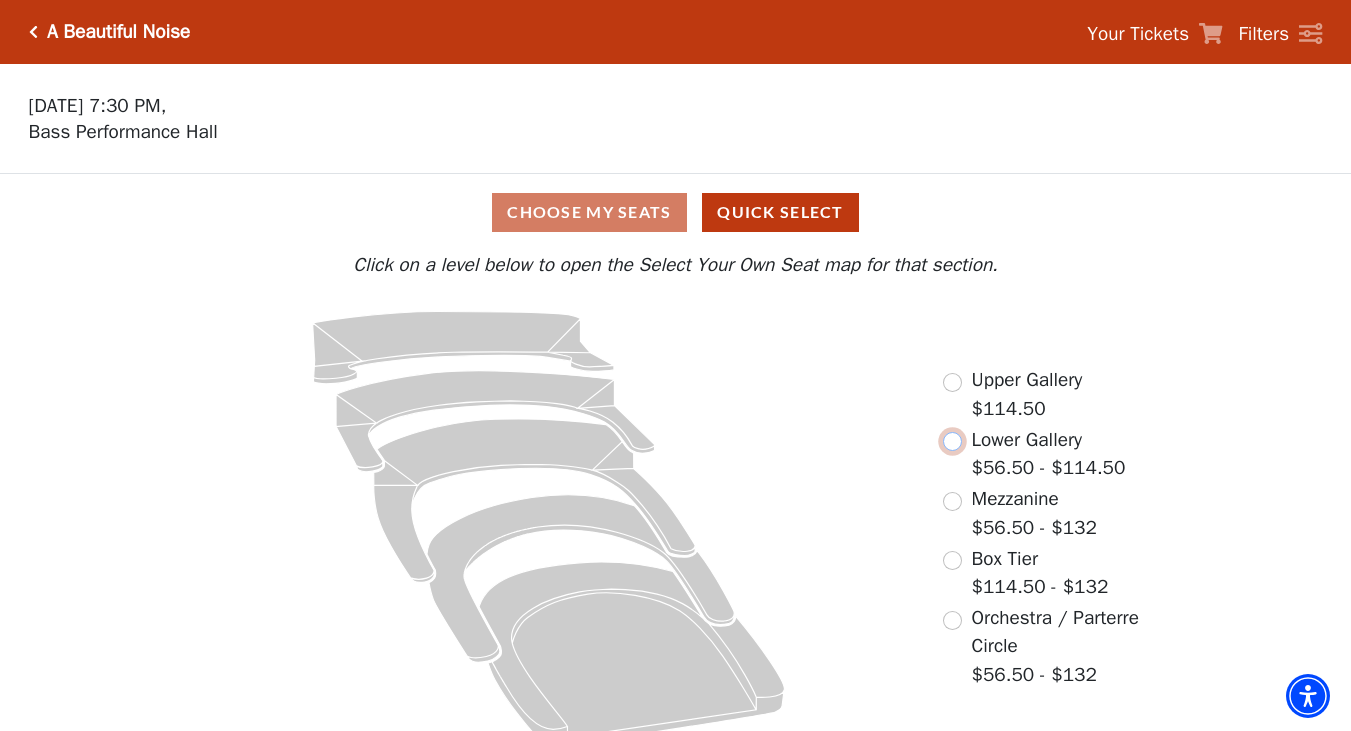 click at bounding box center [952, 441] 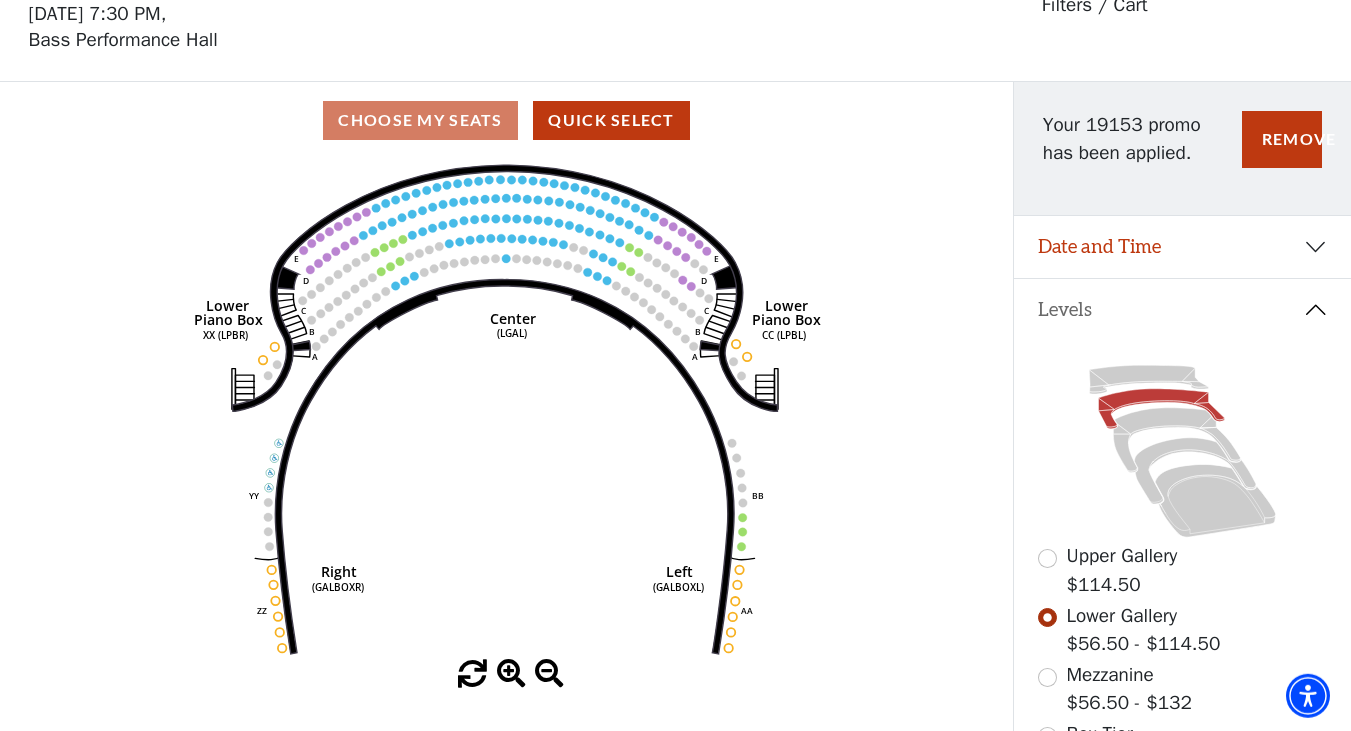 scroll, scrollTop: 92, scrollLeft: 0, axis: vertical 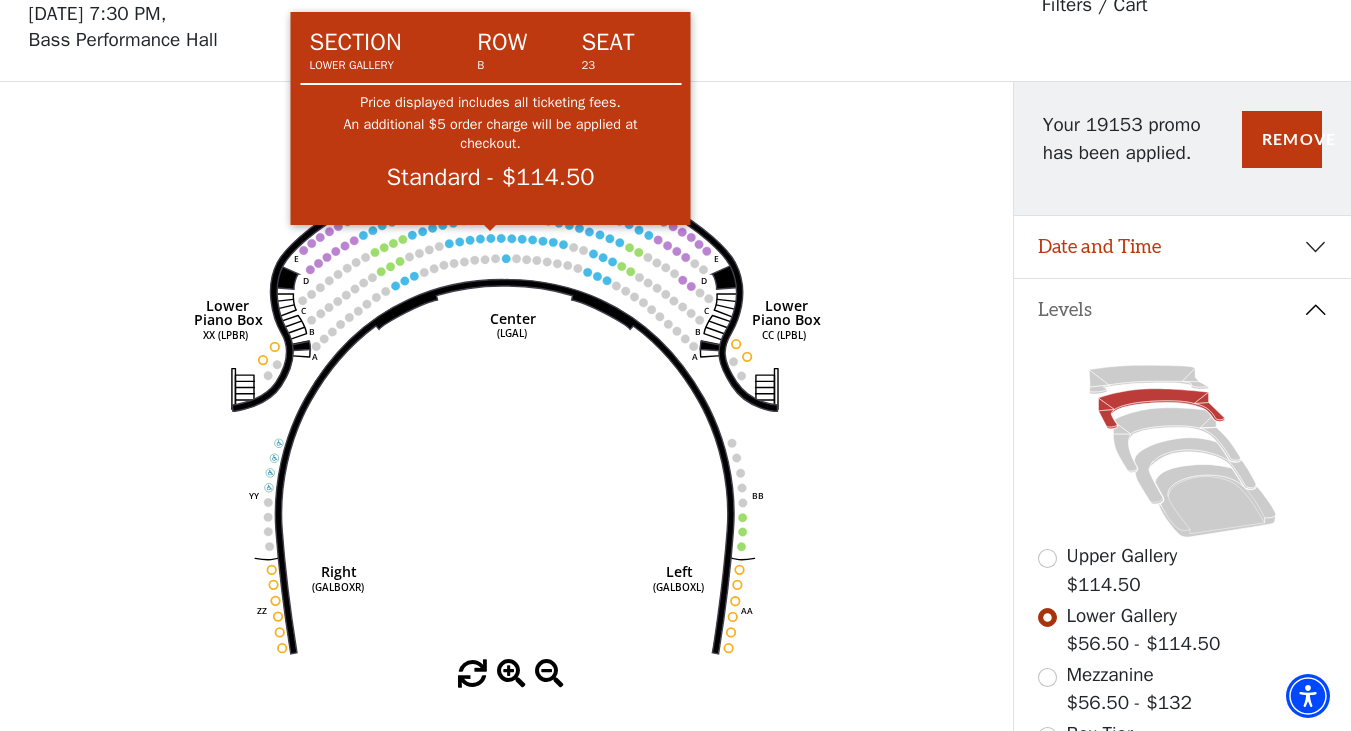 click 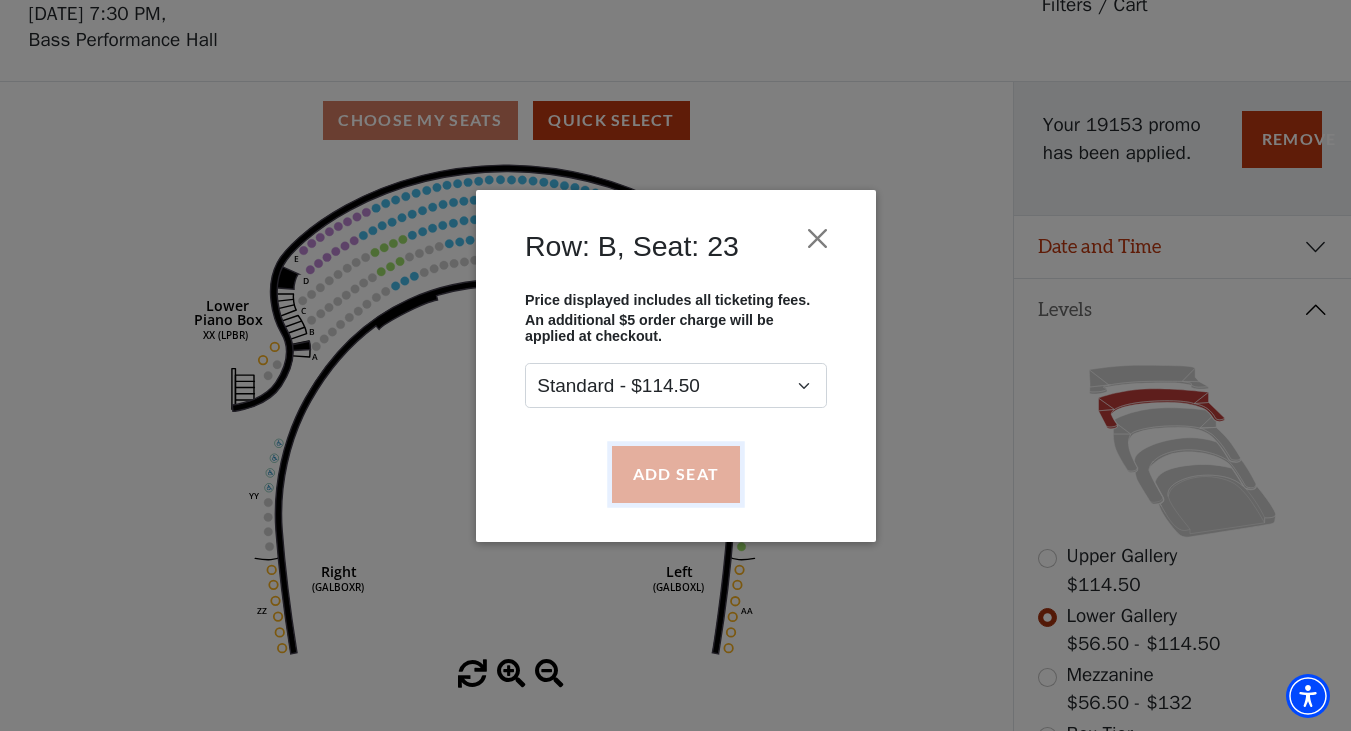 click on "Add Seat" at bounding box center (675, 474) 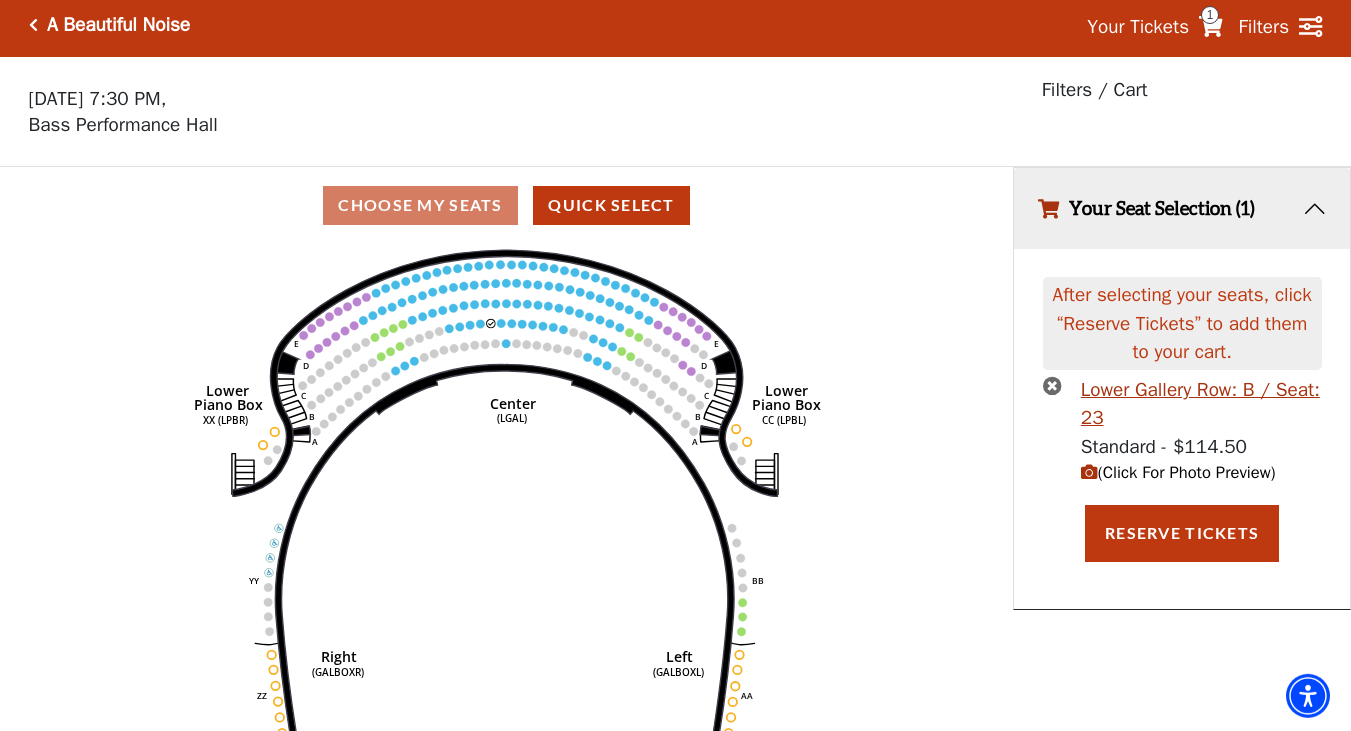 scroll, scrollTop: 0, scrollLeft: 0, axis: both 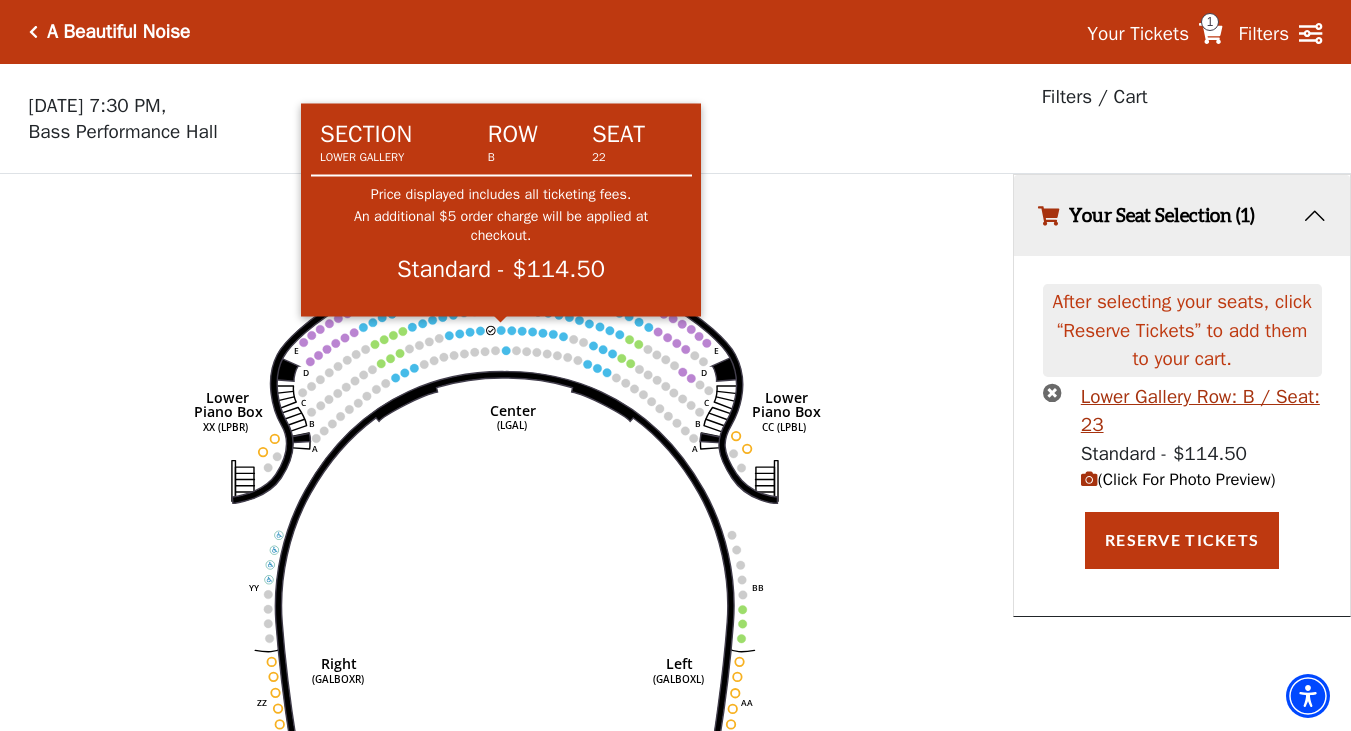 click 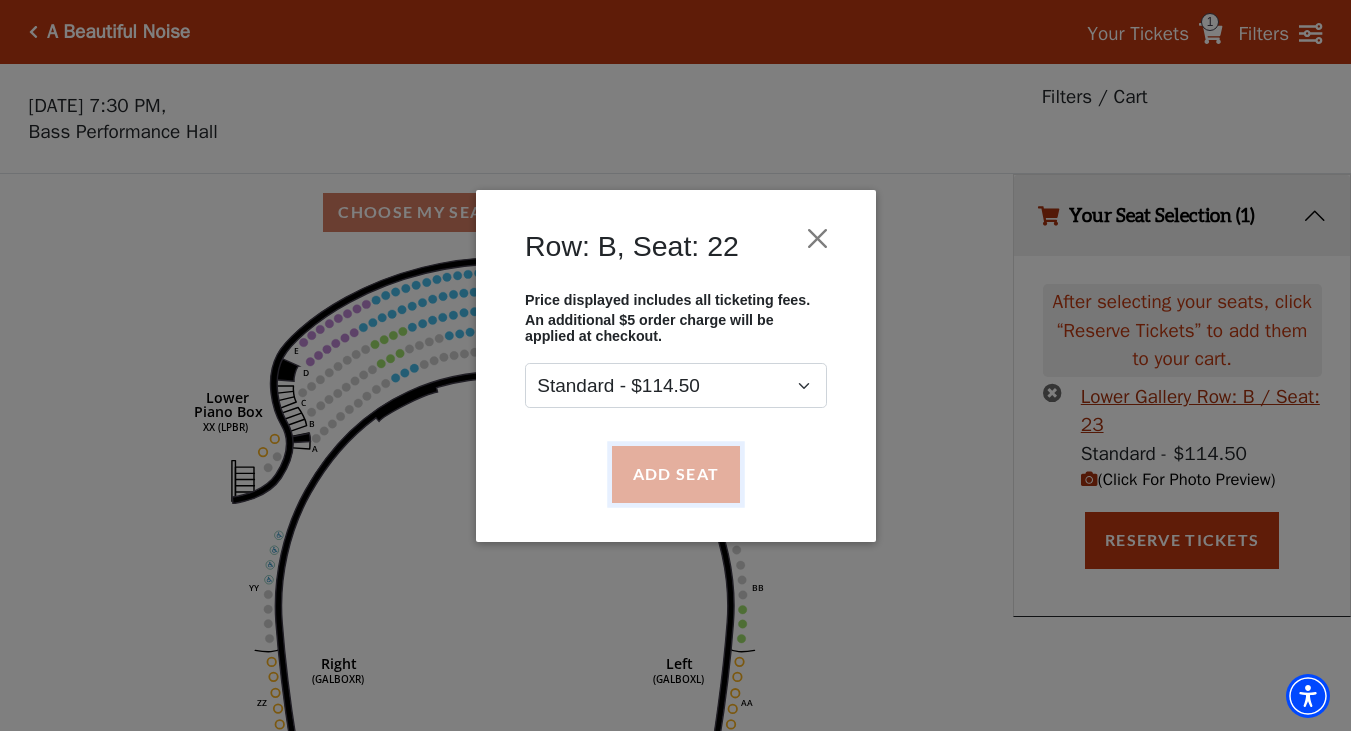 click on "Add Seat" at bounding box center [675, 474] 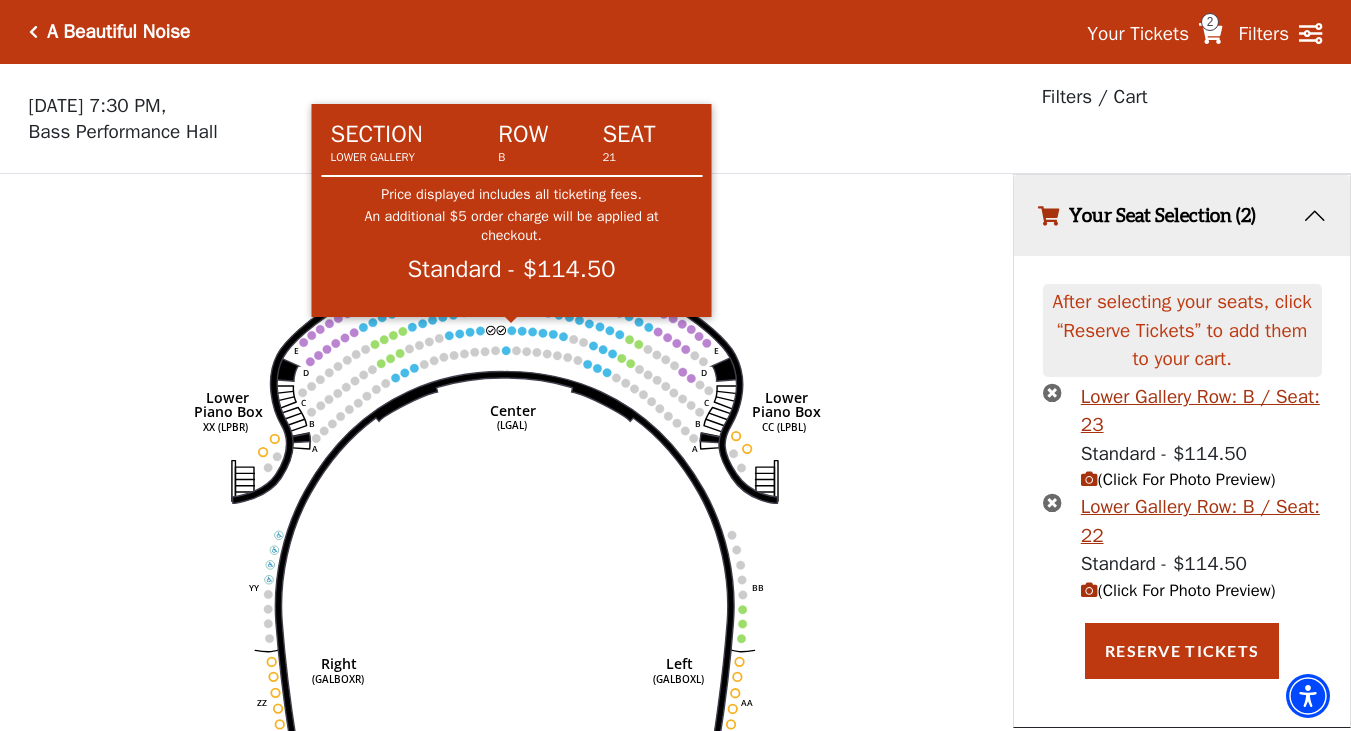 click 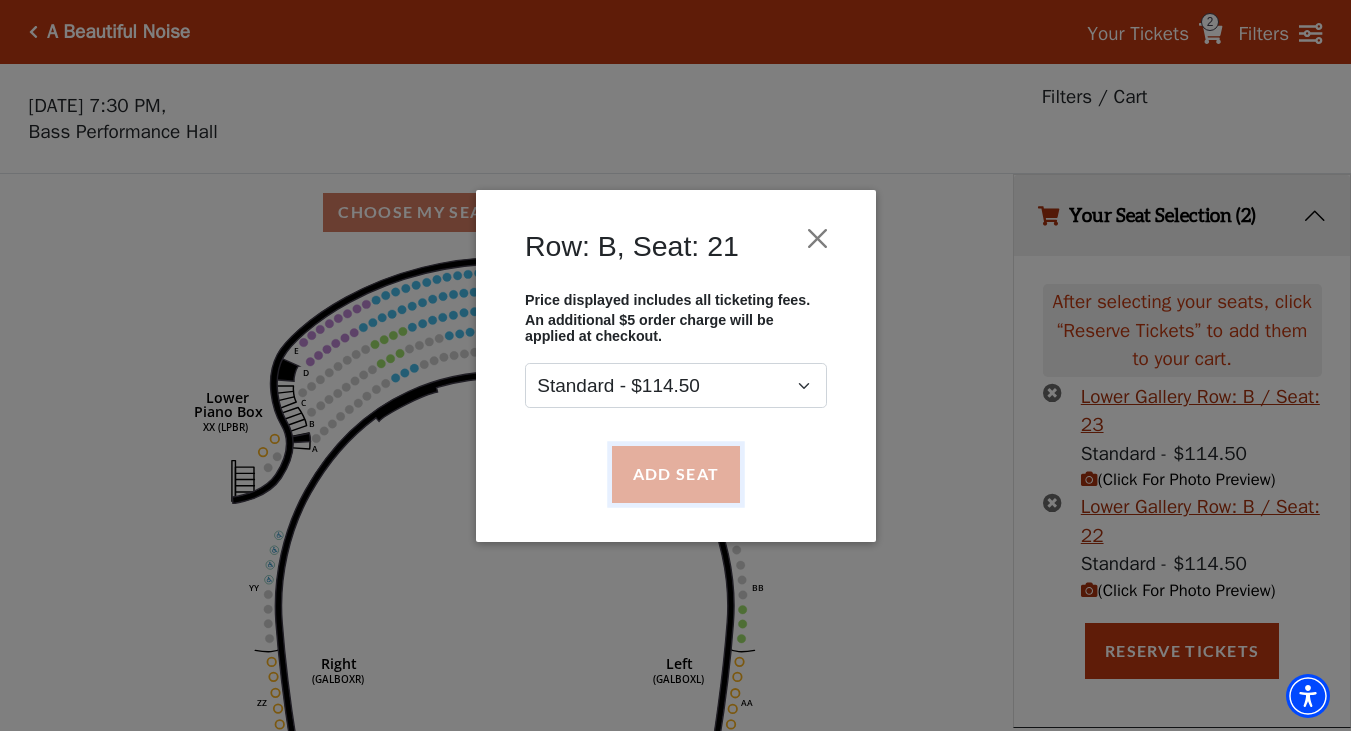 click on "Add Seat" at bounding box center [675, 474] 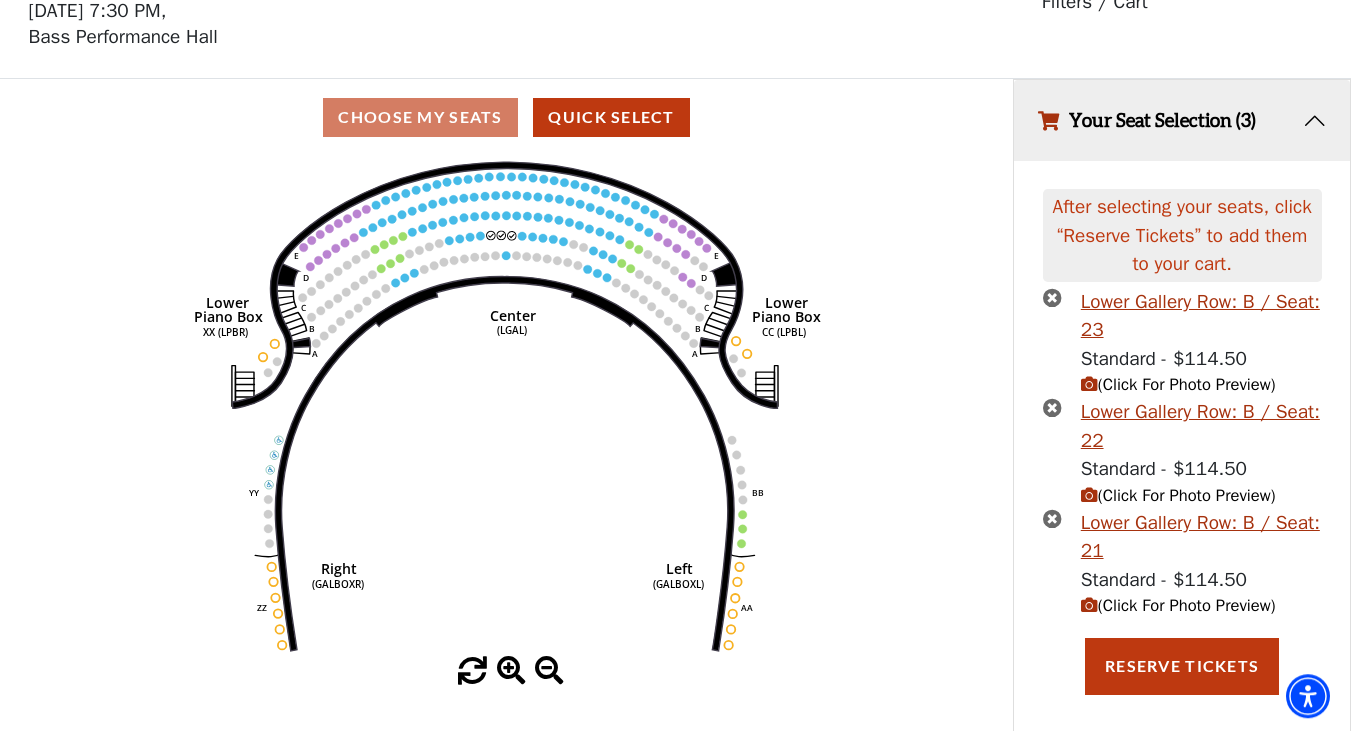 scroll, scrollTop: 106, scrollLeft: 0, axis: vertical 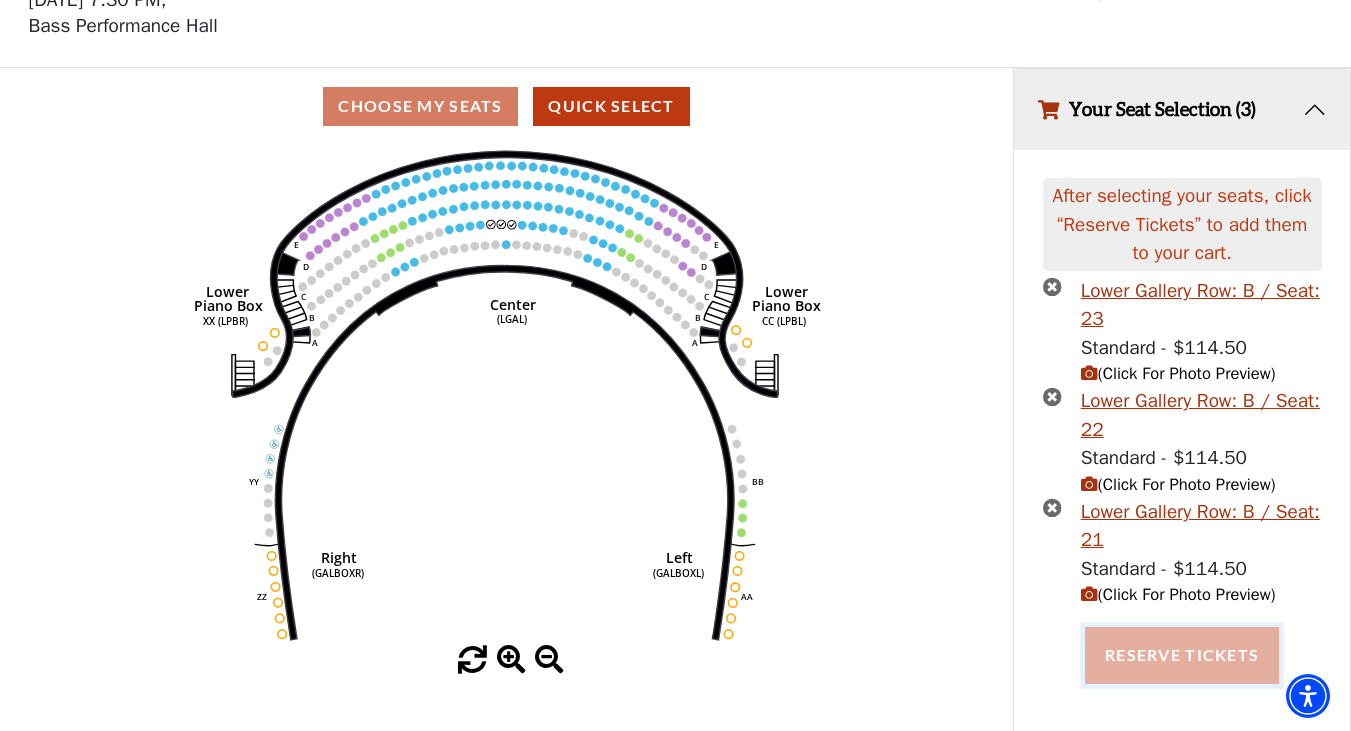 click on "Reserve Tickets" at bounding box center [1182, 655] 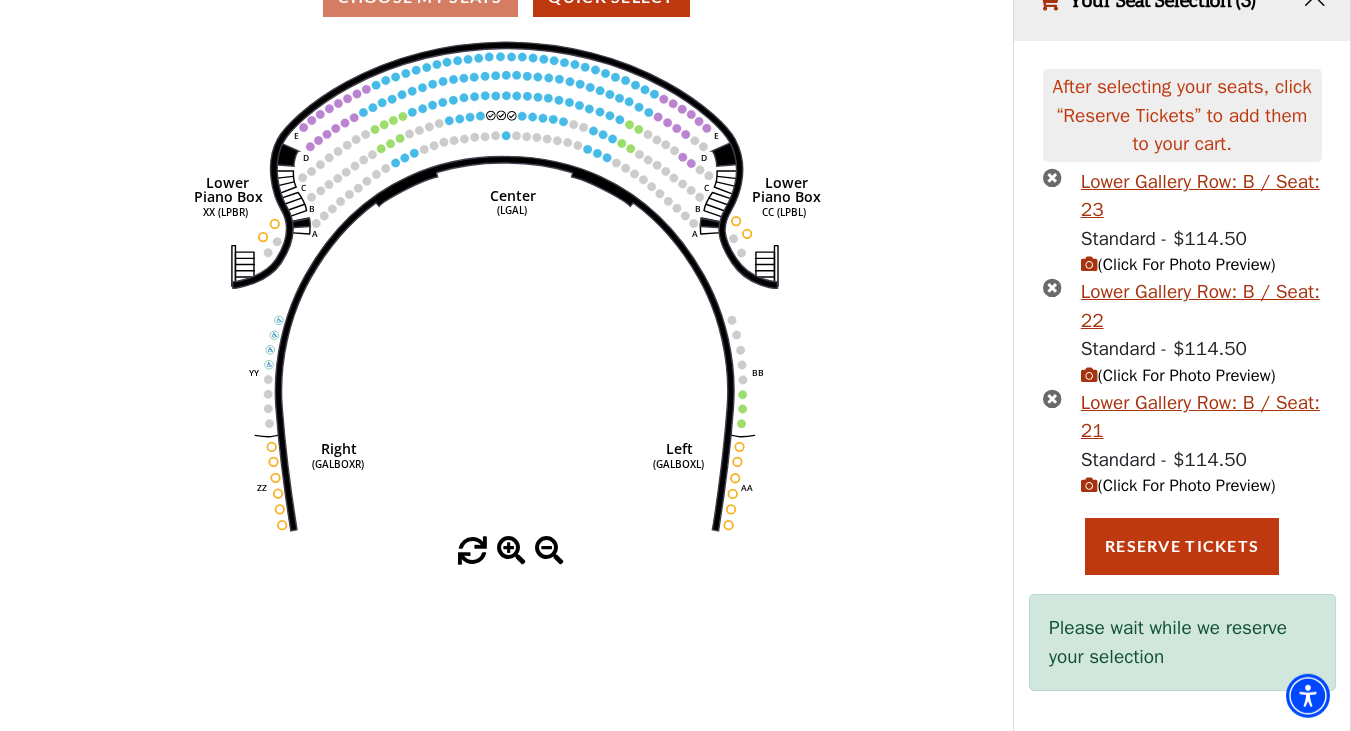 scroll, scrollTop: 222, scrollLeft: 0, axis: vertical 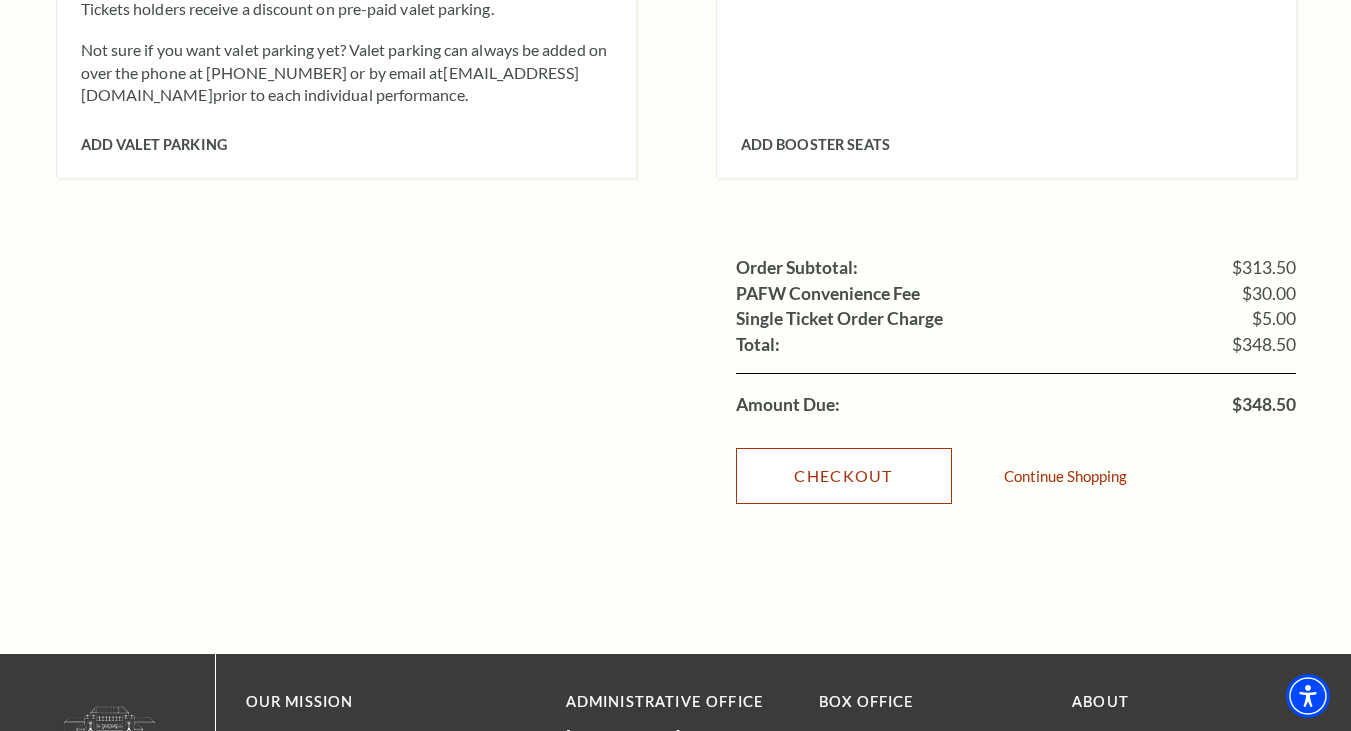 click on "Checkout" at bounding box center (844, 476) 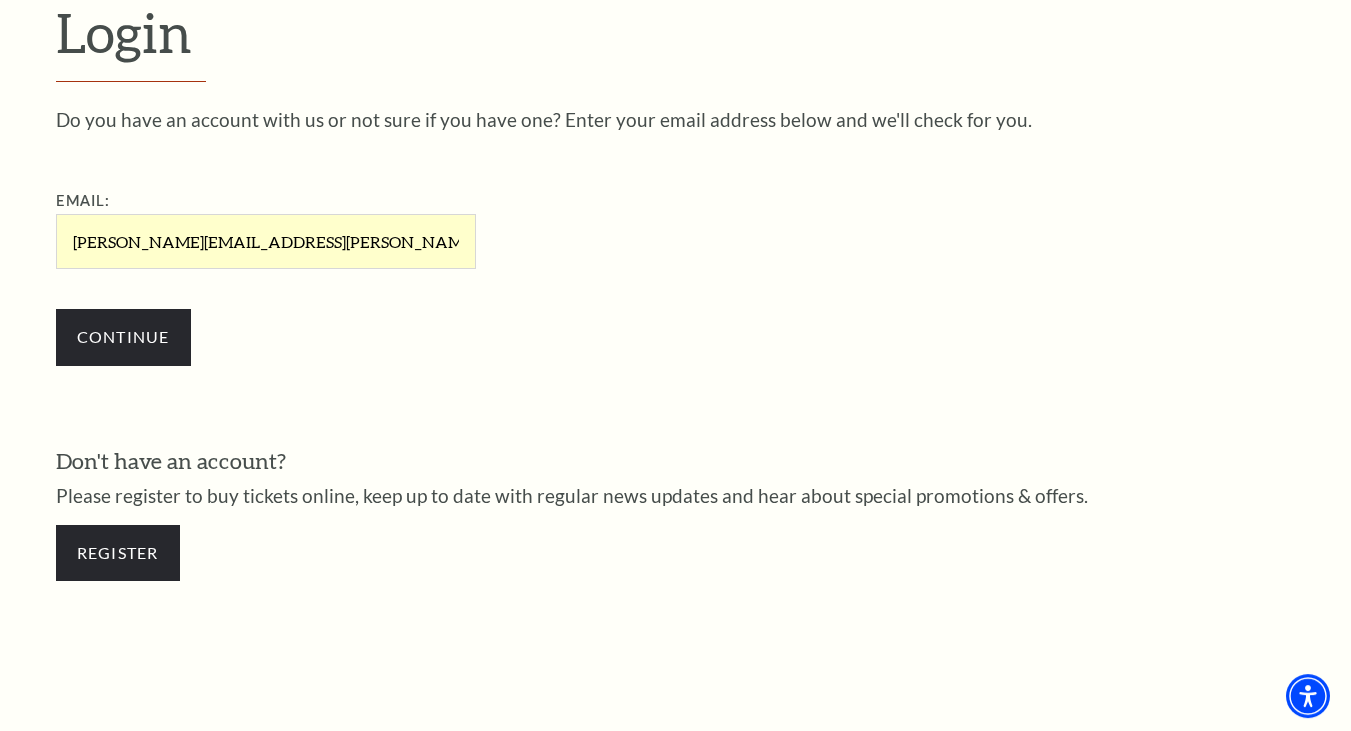 scroll, scrollTop: 559, scrollLeft: 0, axis: vertical 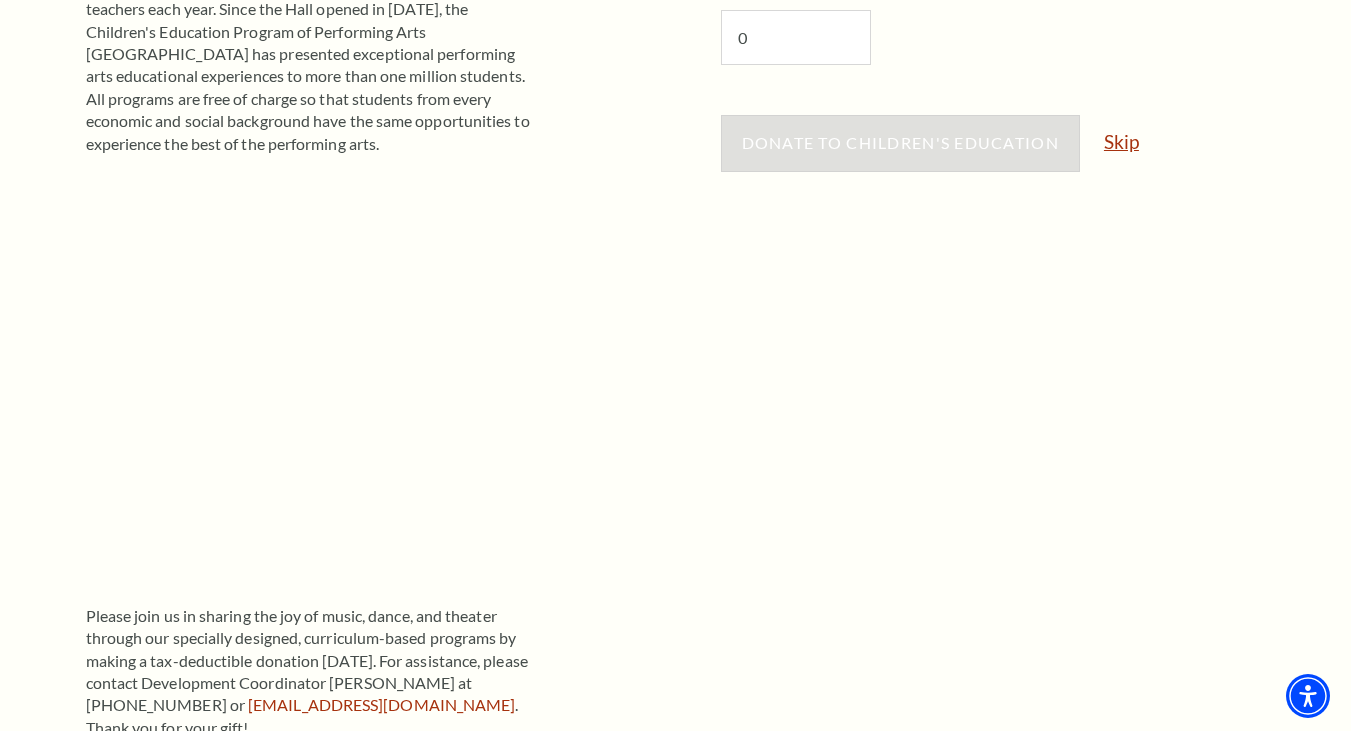 click on "Skip" at bounding box center [1121, 141] 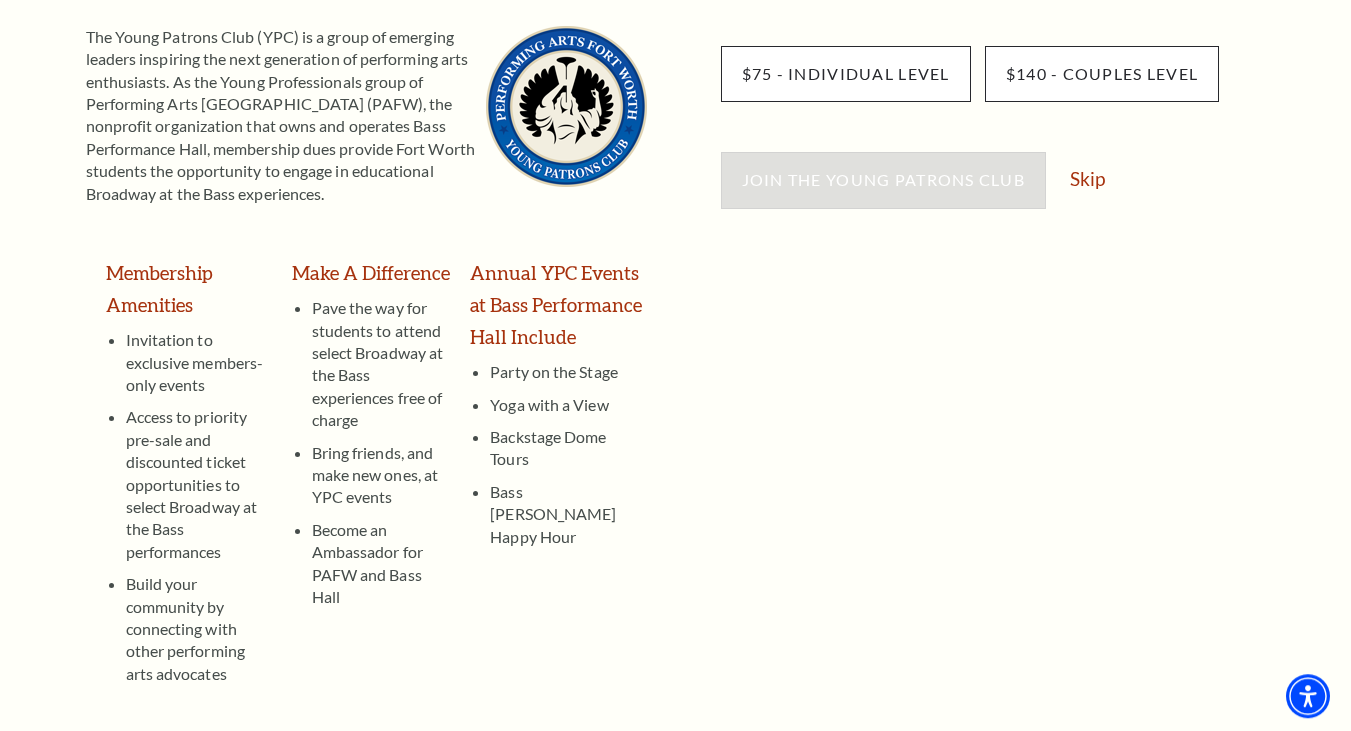 scroll, scrollTop: 324, scrollLeft: 0, axis: vertical 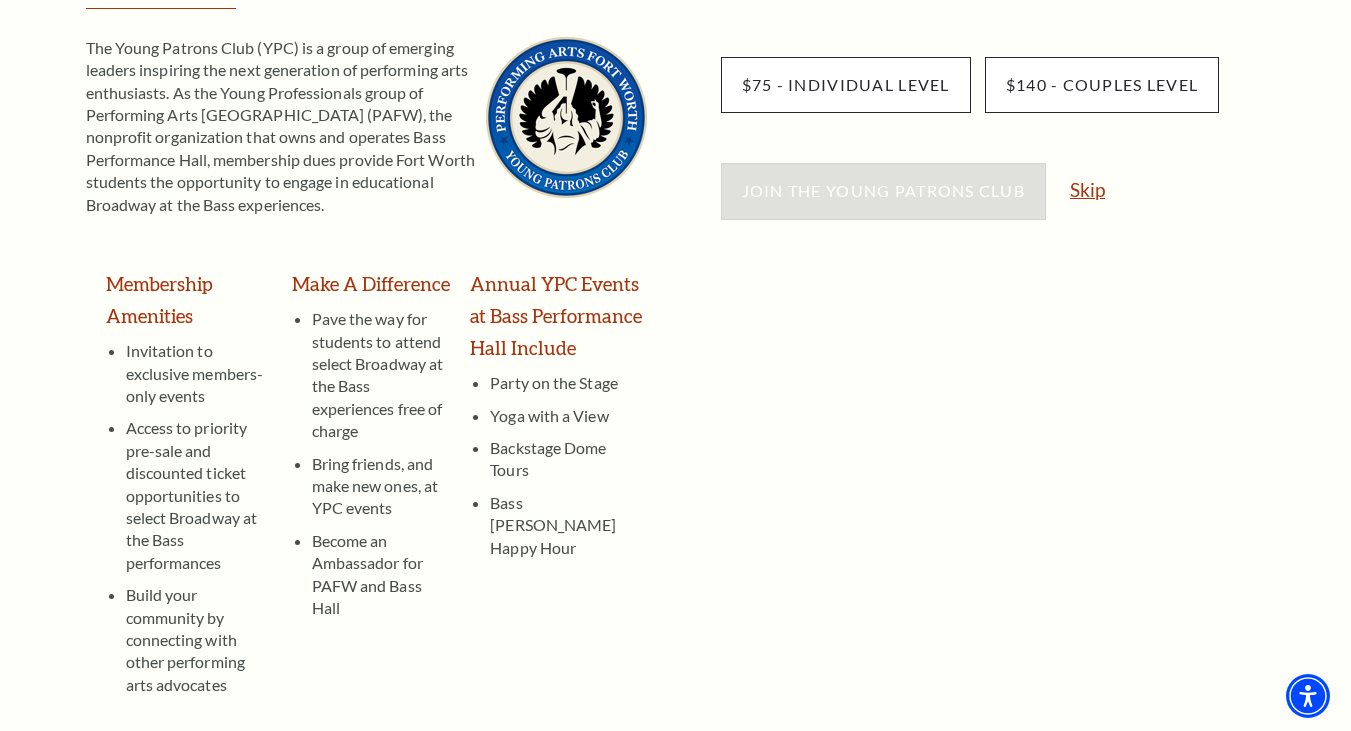 click on "Skip" at bounding box center (1087, 189) 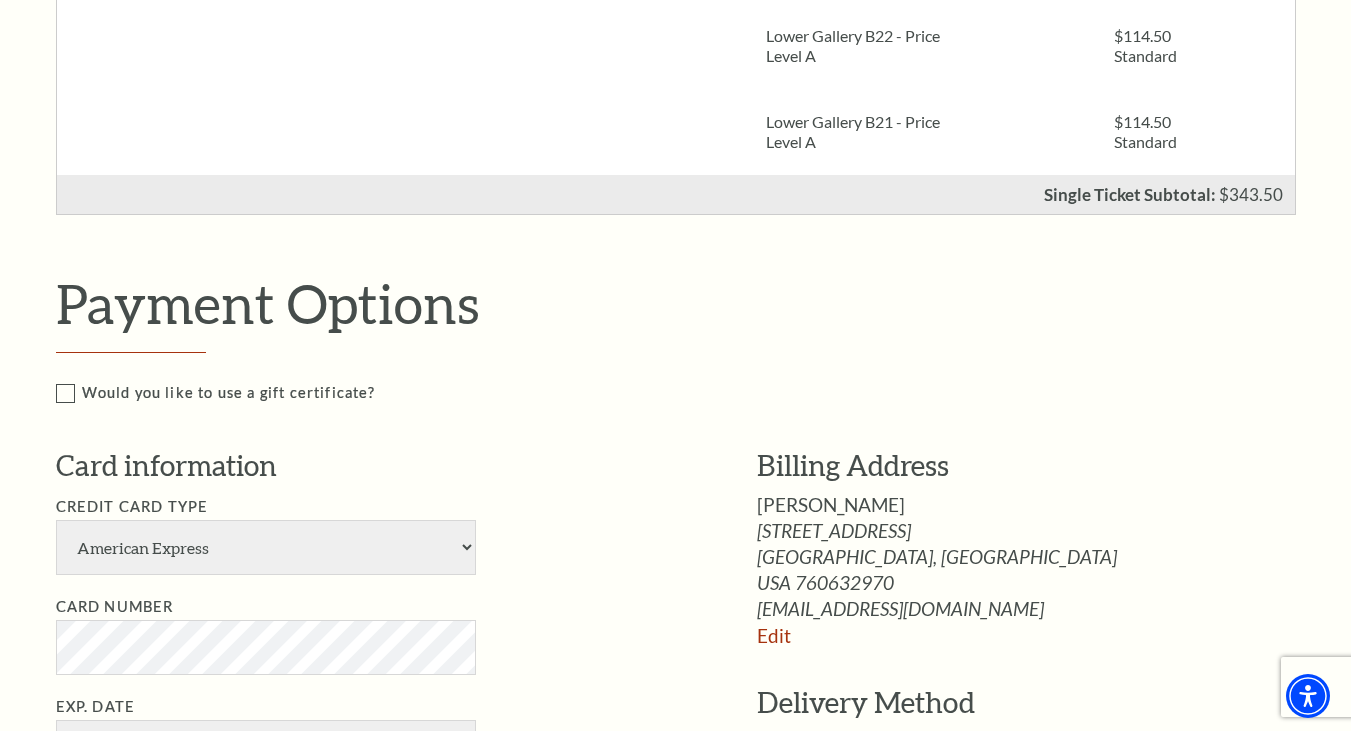 scroll, scrollTop: 972, scrollLeft: 0, axis: vertical 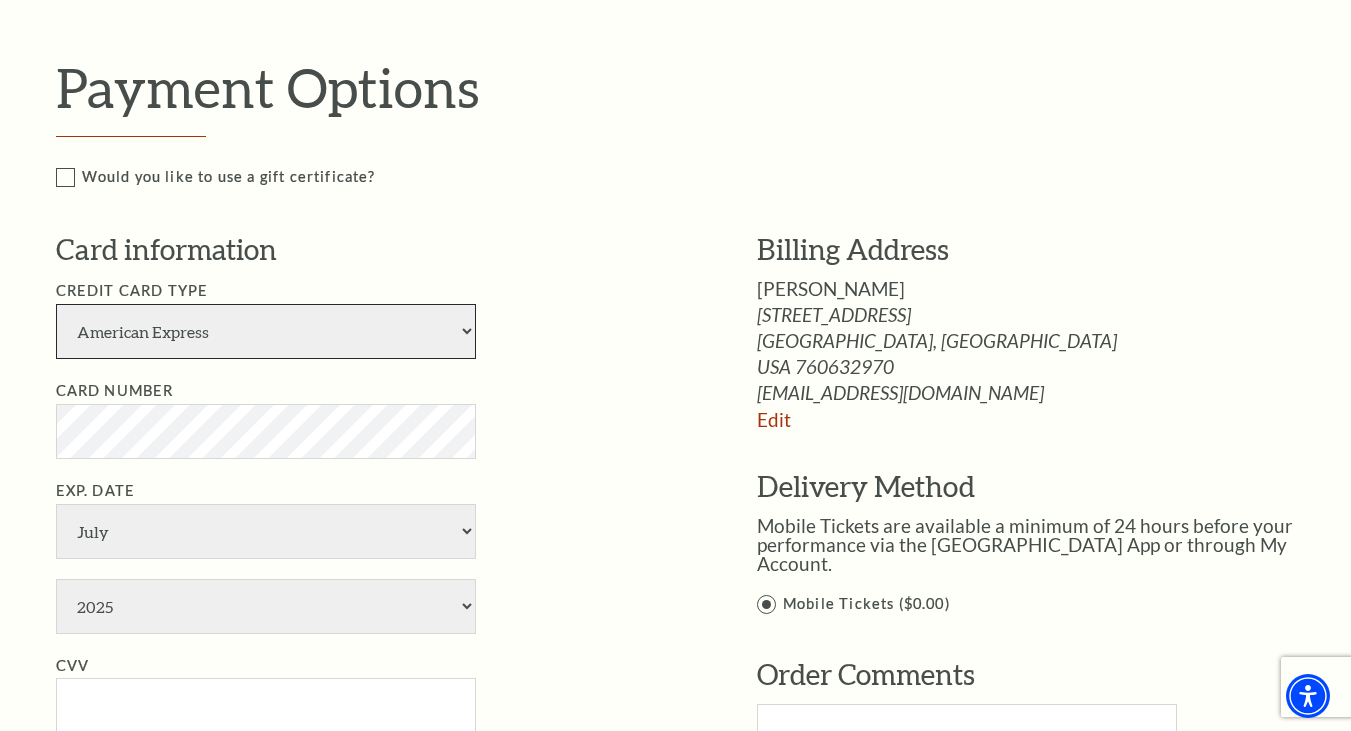 click on "American Express
Visa
Master Card
Discover" at bounding box center [266, 331] 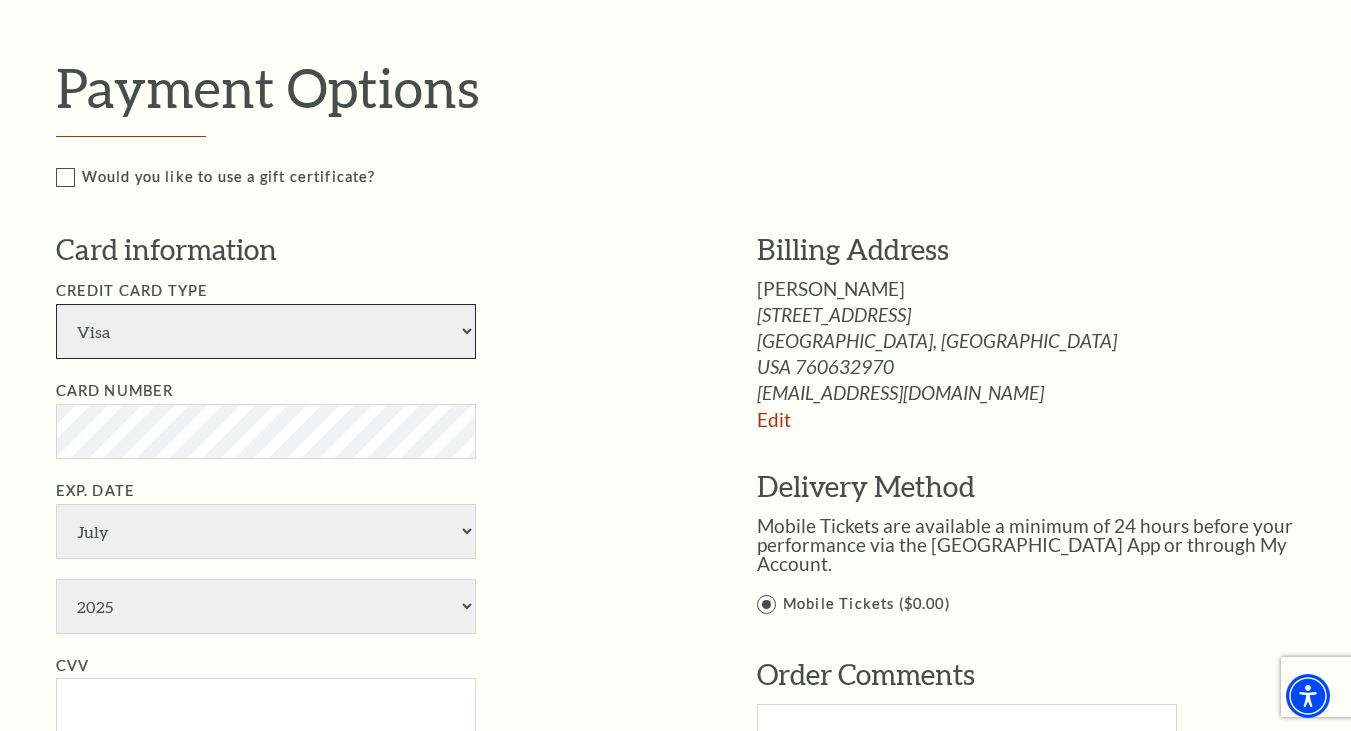 click on "Visa" at bounding box center [0, 0] 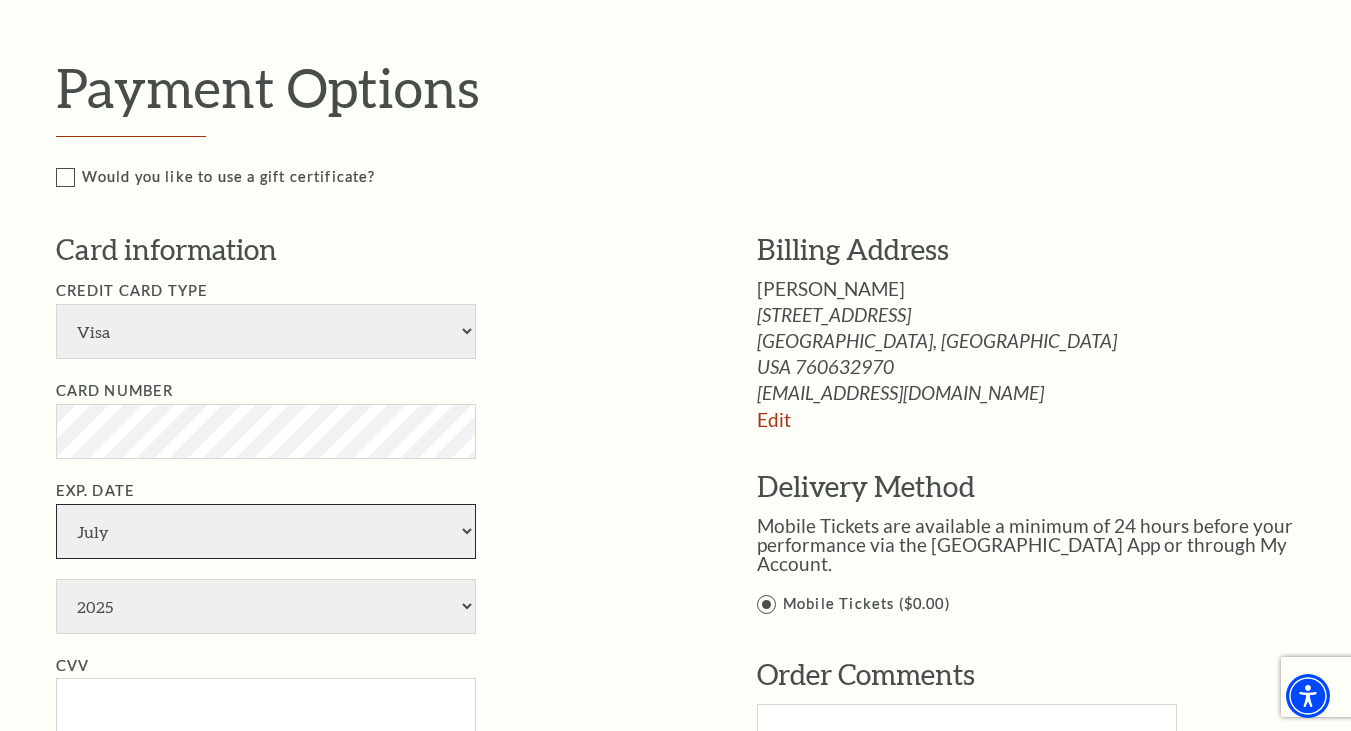 click on "January
February
March
April
May
June
July
August
September
October
November
December" at bounding box center [266, 531] 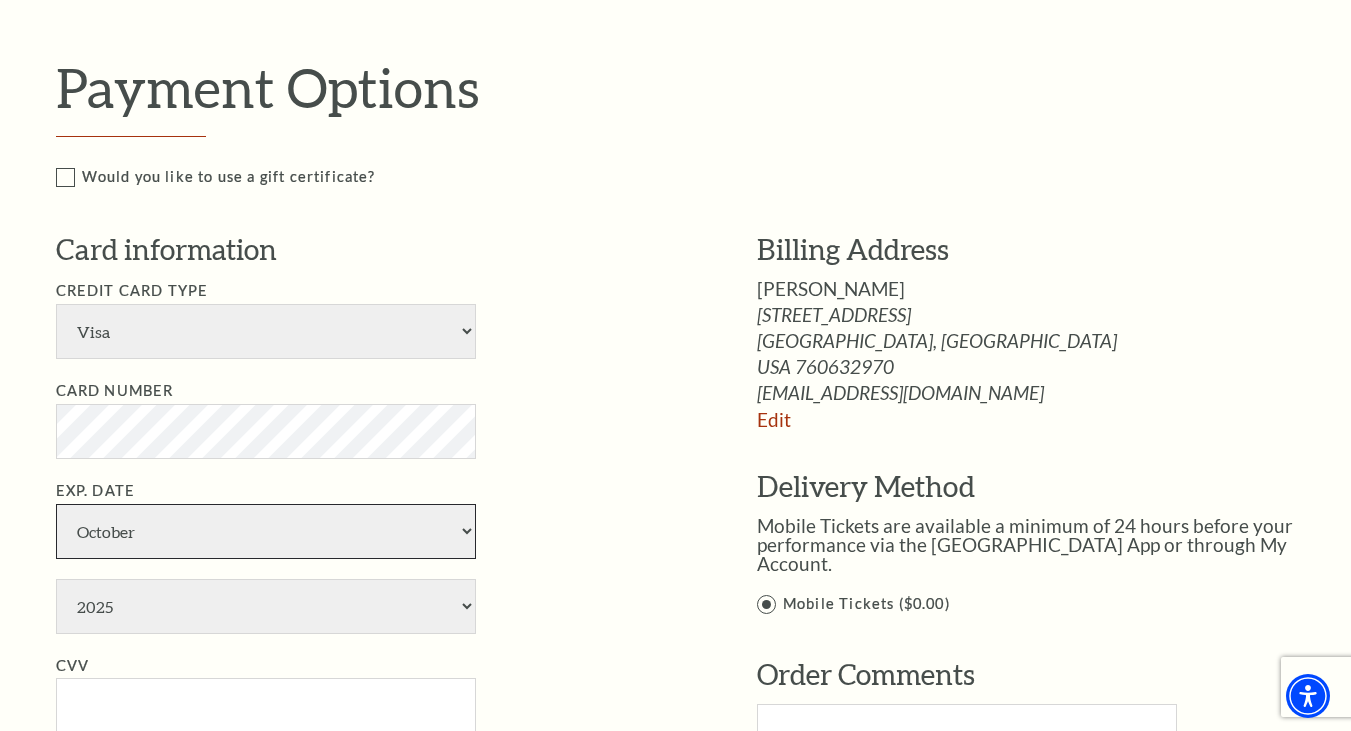 click on "October" at bounding box center [0, 0] 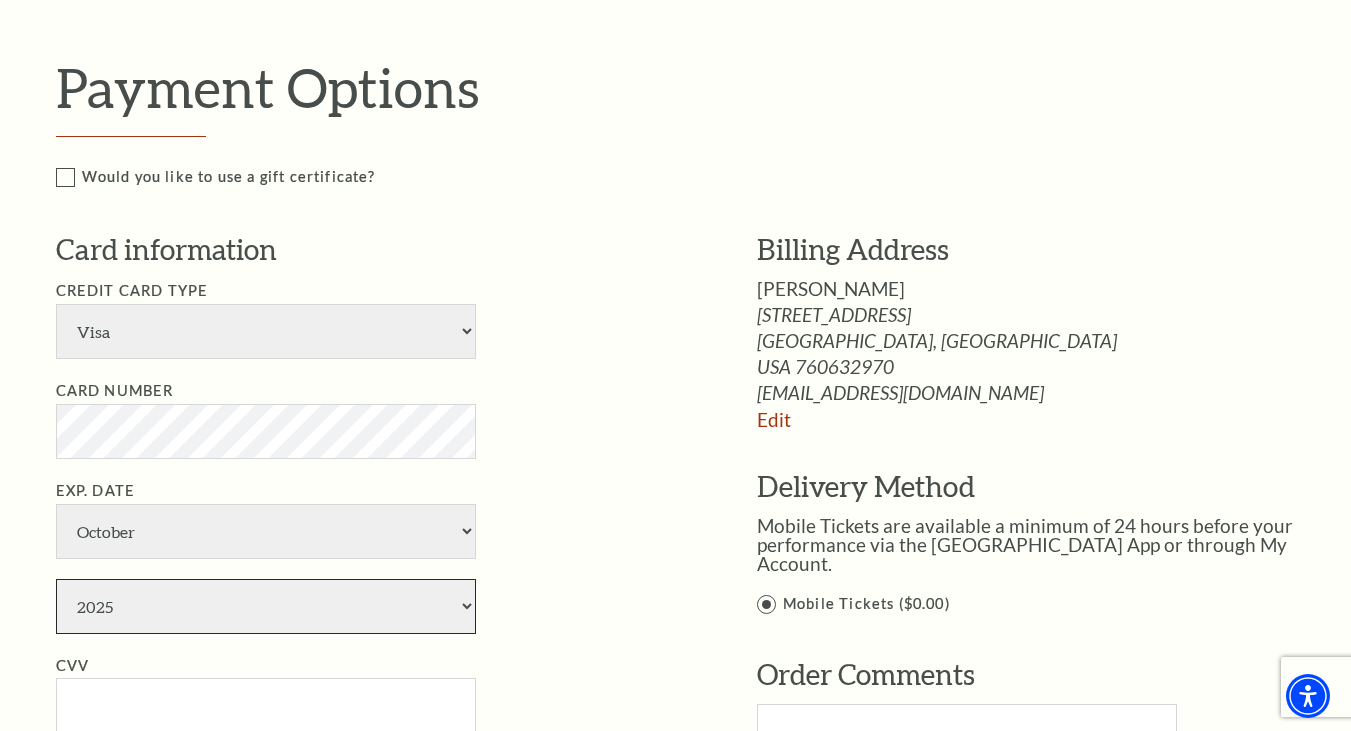 click on "2025
2026
2027
2028
2029
2030
2031
2032
2033
2034" at bounding box center [266, 606] 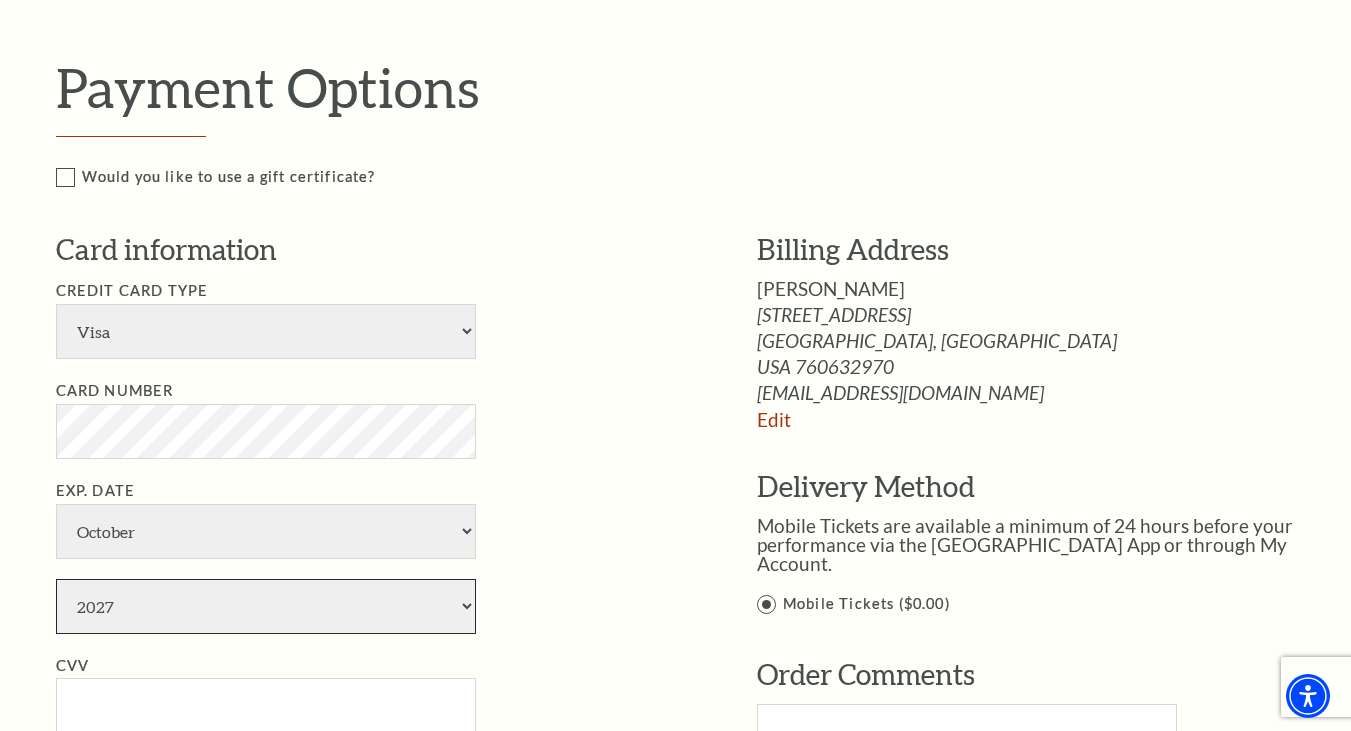click on "2027" at bounding box center [0, 0] 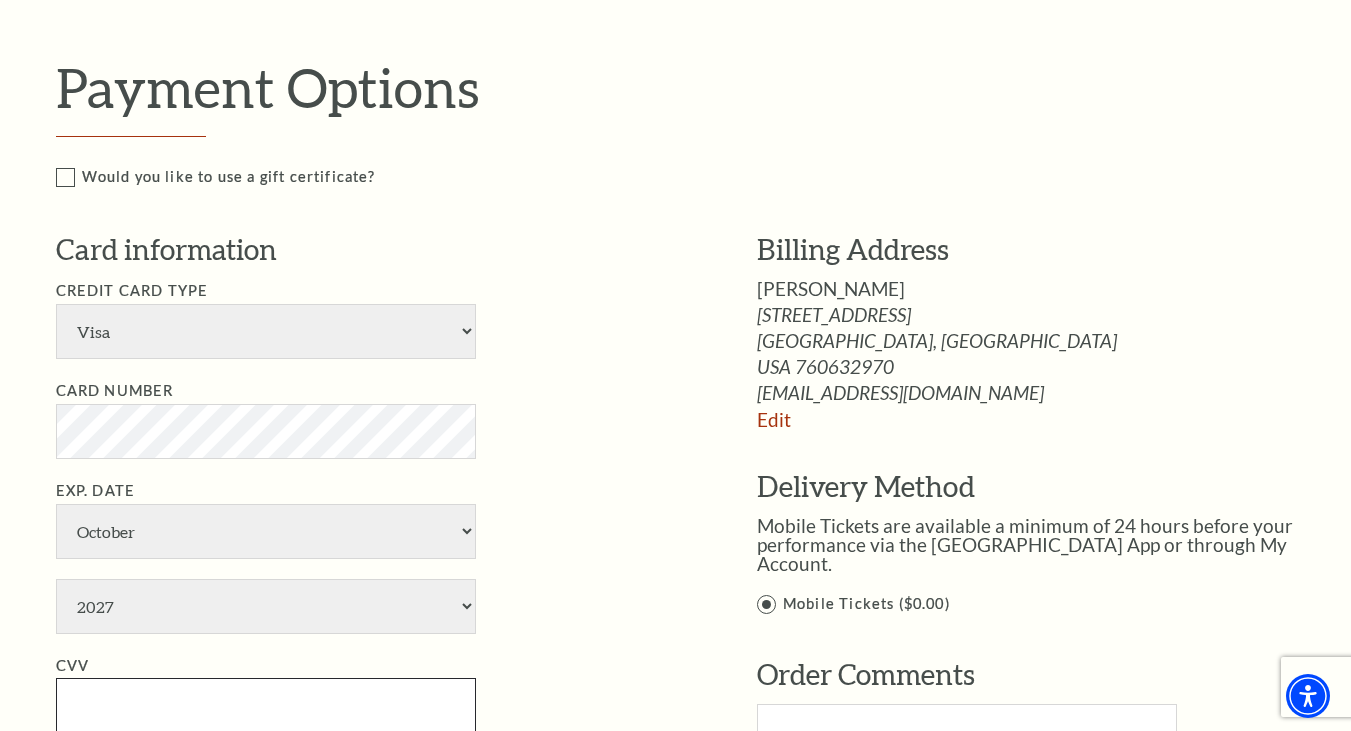 click on "CVV" at bounding box center (266, 705) 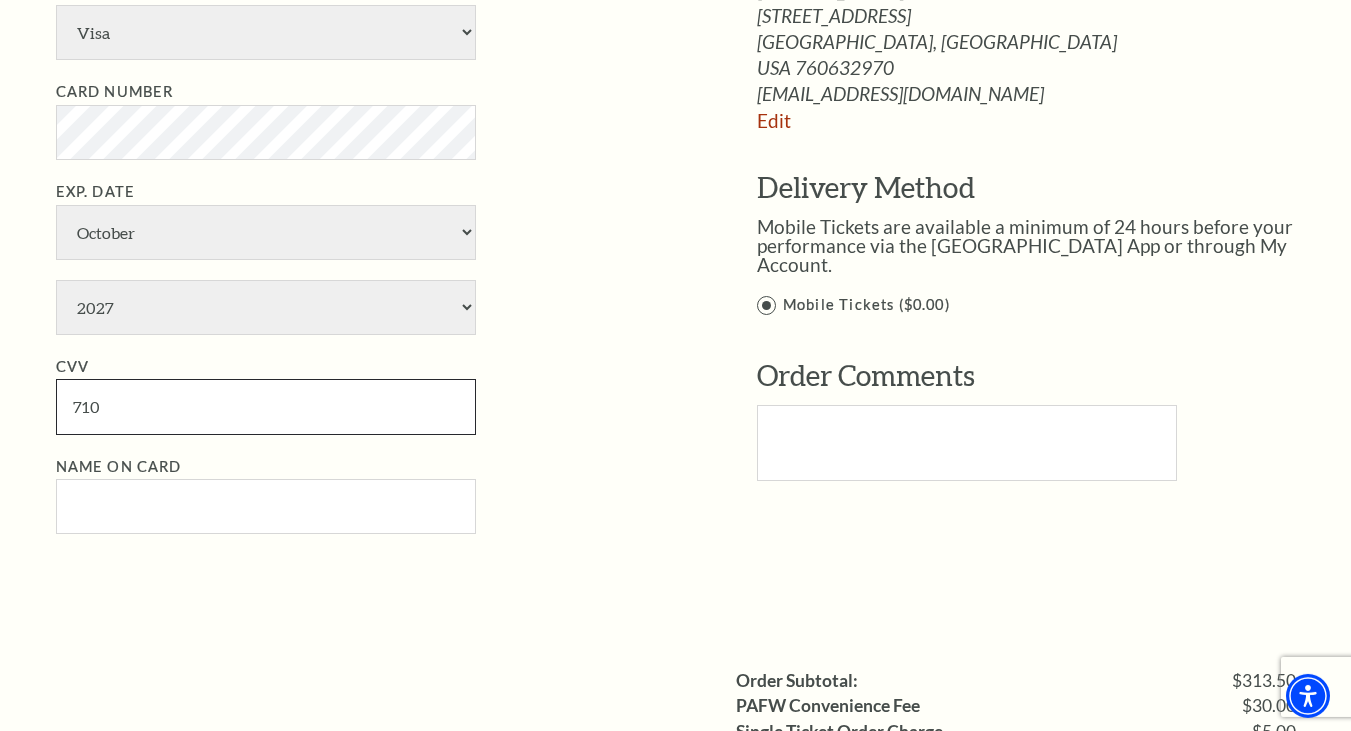 scroll, scrollTop: 1296, scrollLeft: 0, axis: vertical 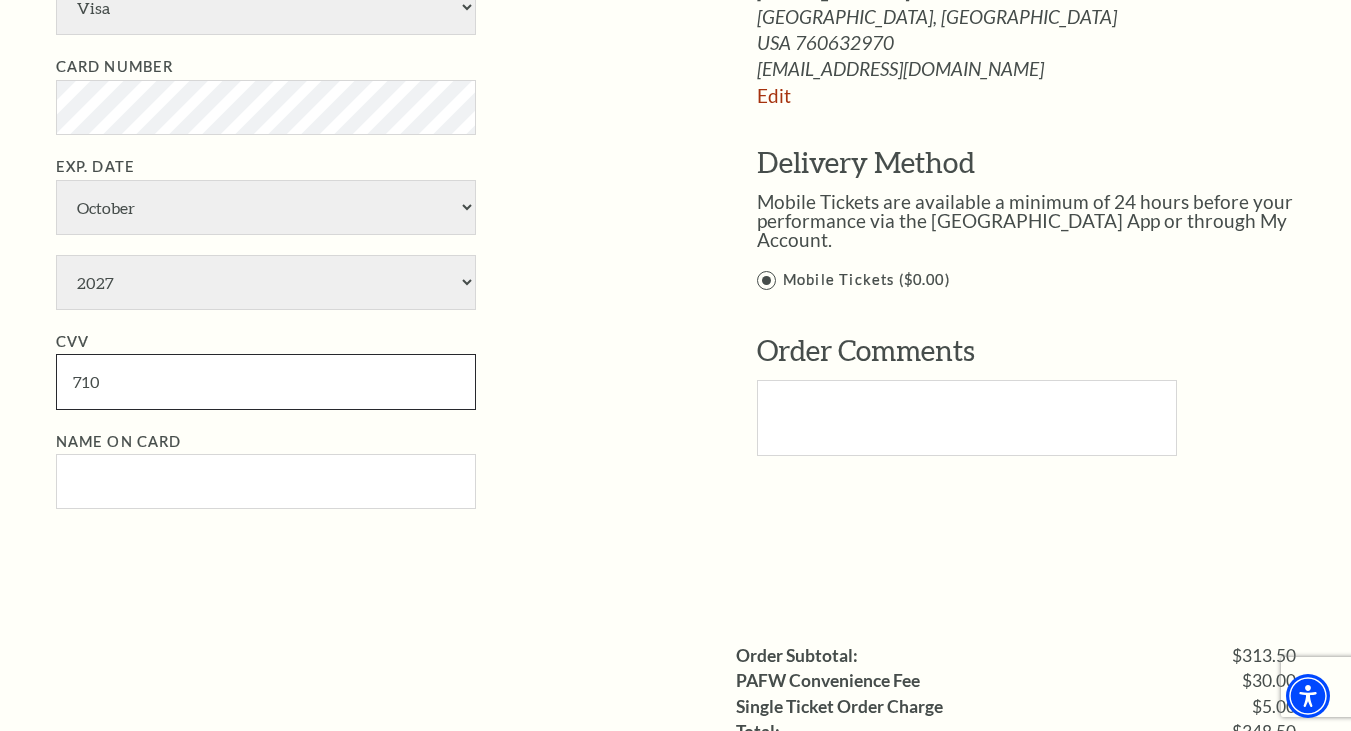 type on "710" 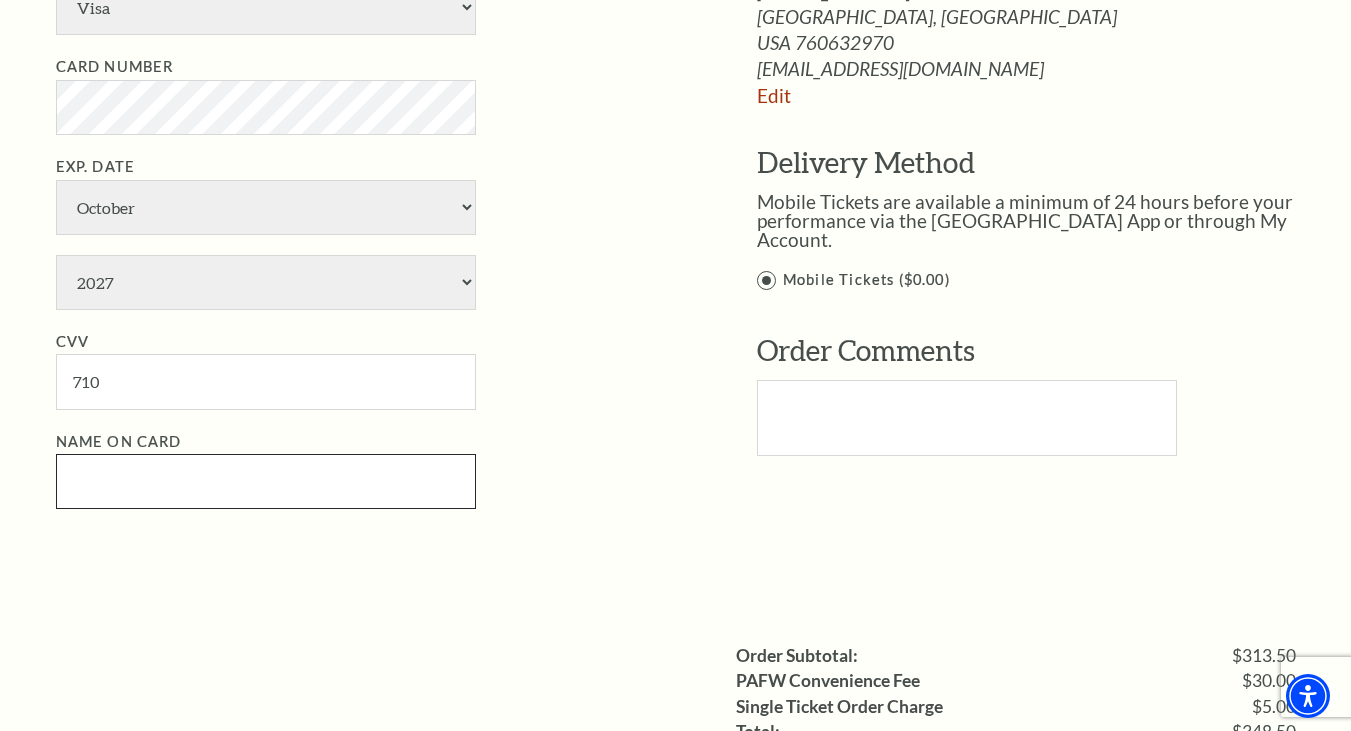 click on "Name on Card" at bounding box center [266, 481] 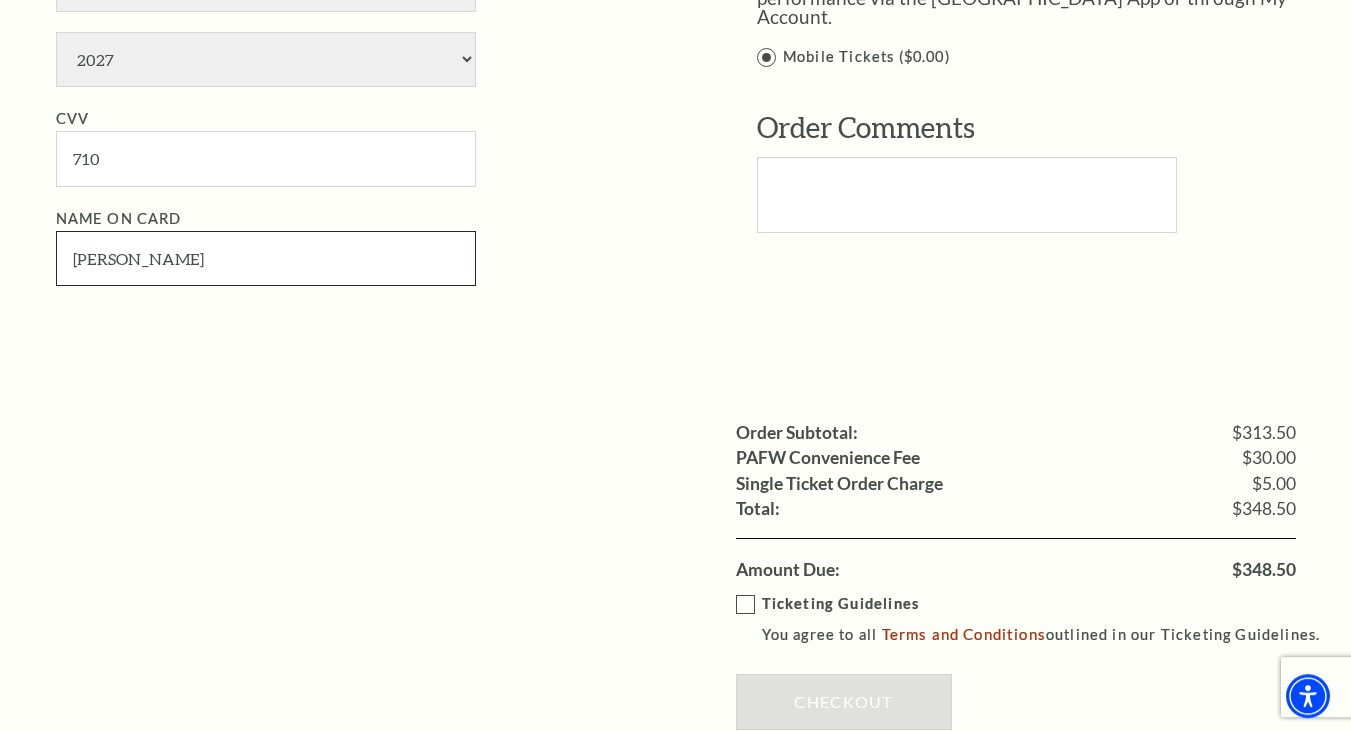 scroll, scrollTop: 1620, scrollLeft: 0, axis: vertical 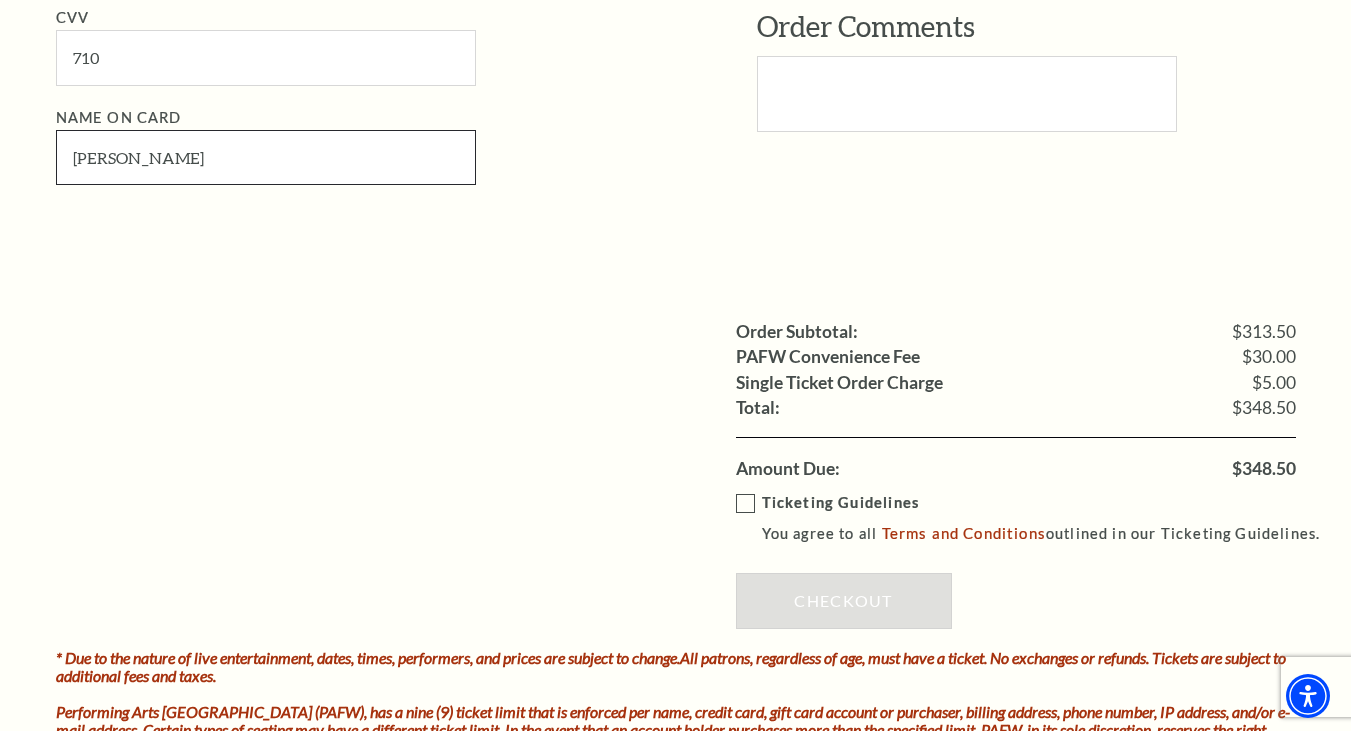 type on "ELLEN LESSEM" 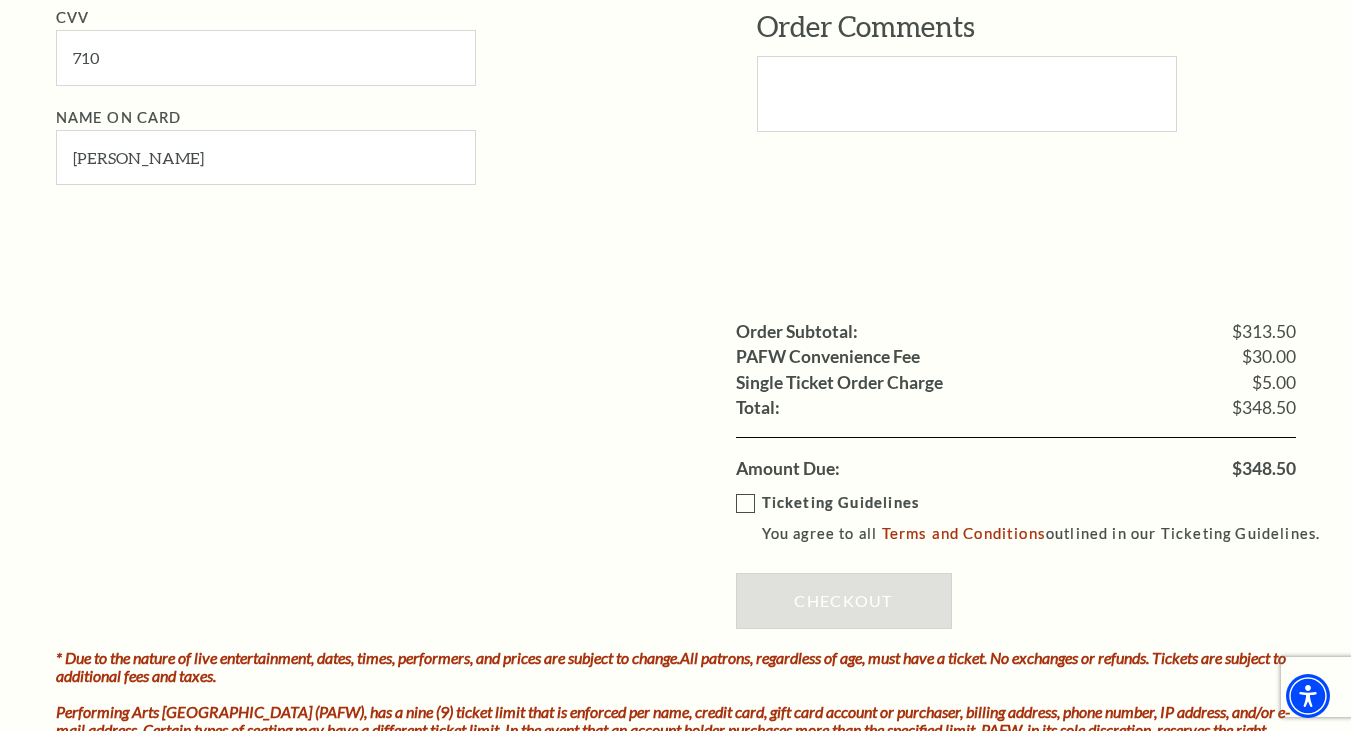 click on "Ticketing Guidelines
You agree to all   Terms and Conditions  outlined in our Ticketing Guidelines." at bounding box center (1037, 518) 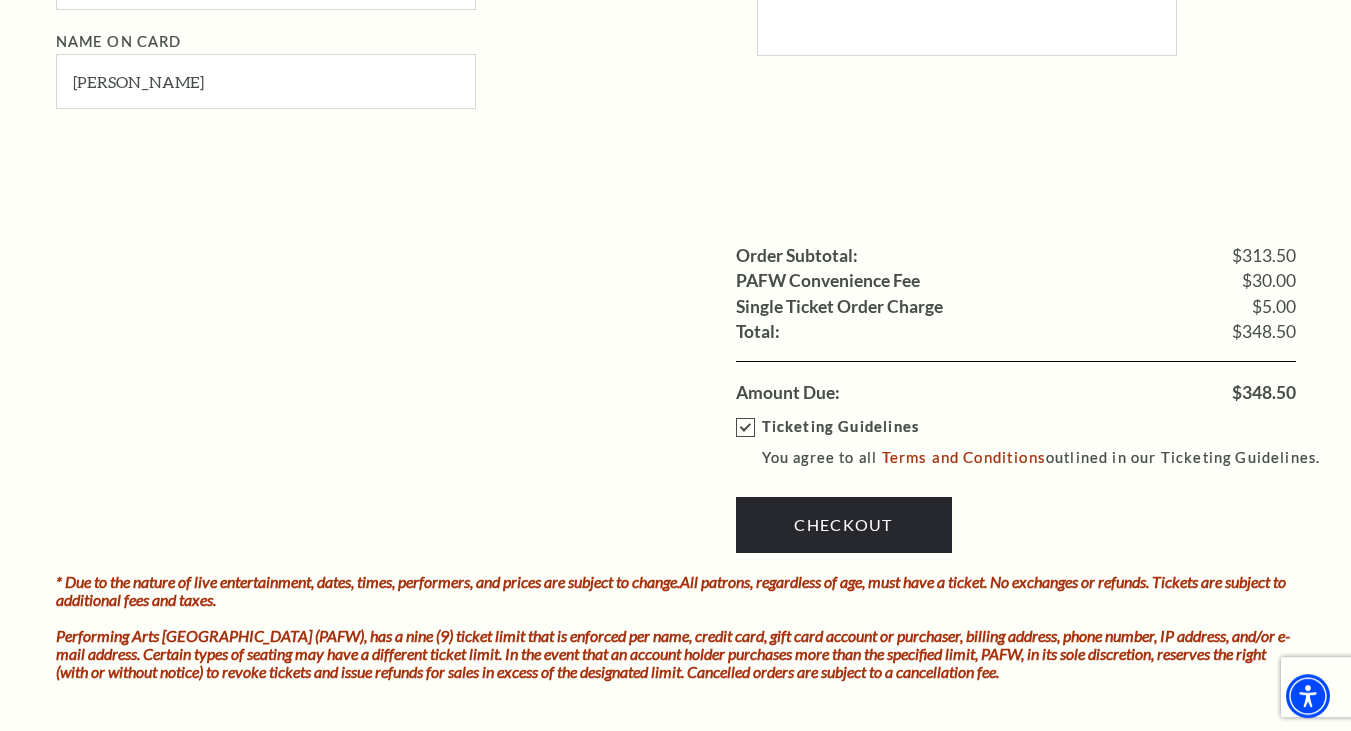 scroll, scrollTop: 1728, scrollLeft: 0, axis: vertical 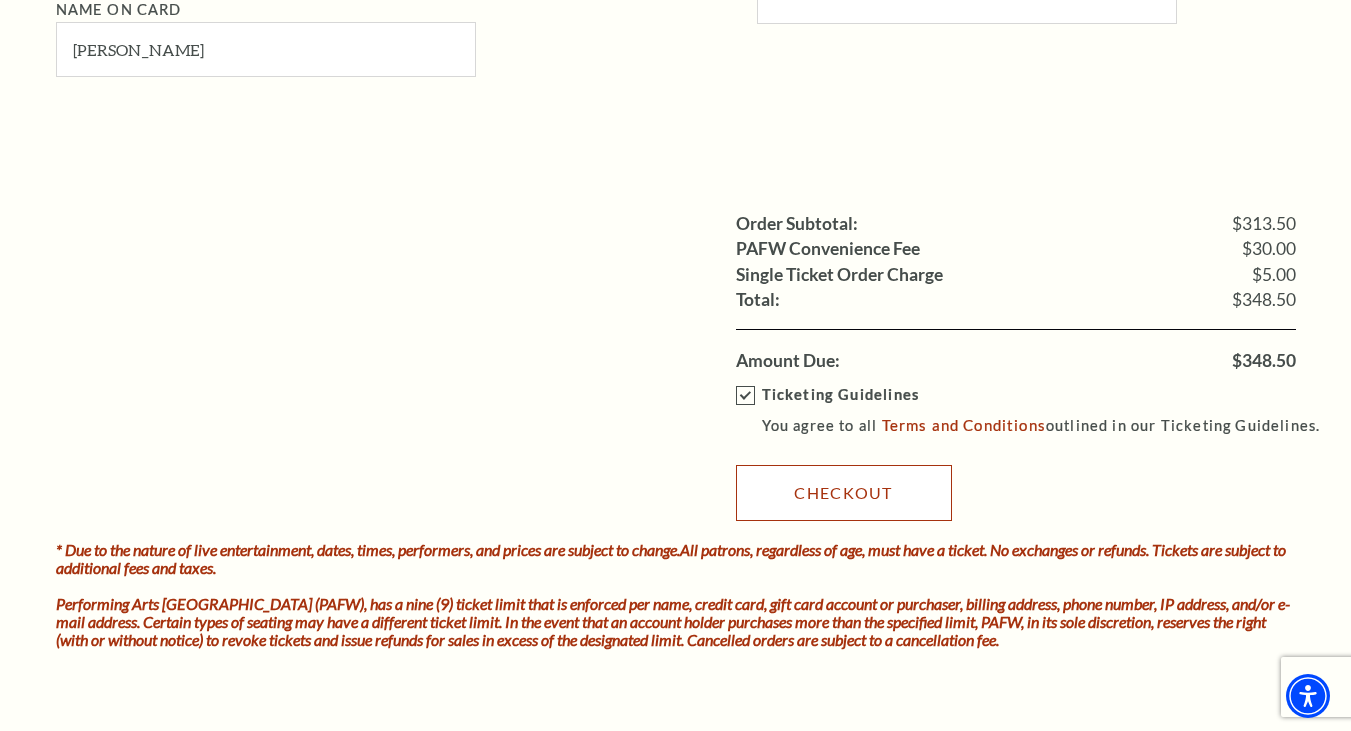 click on "Checkout" at bounding box center [844, 493] 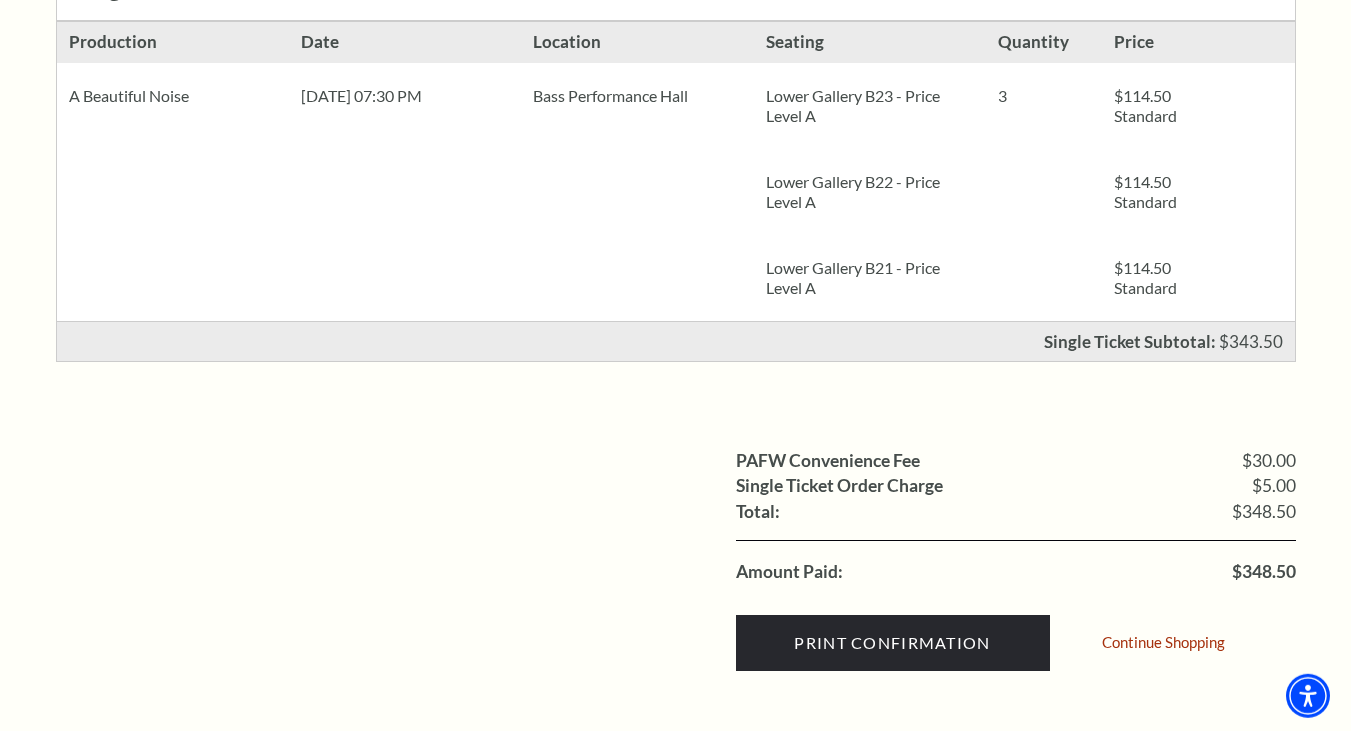 scroll, scrollTop: 540, scrollLeft: 0, axis: vertical 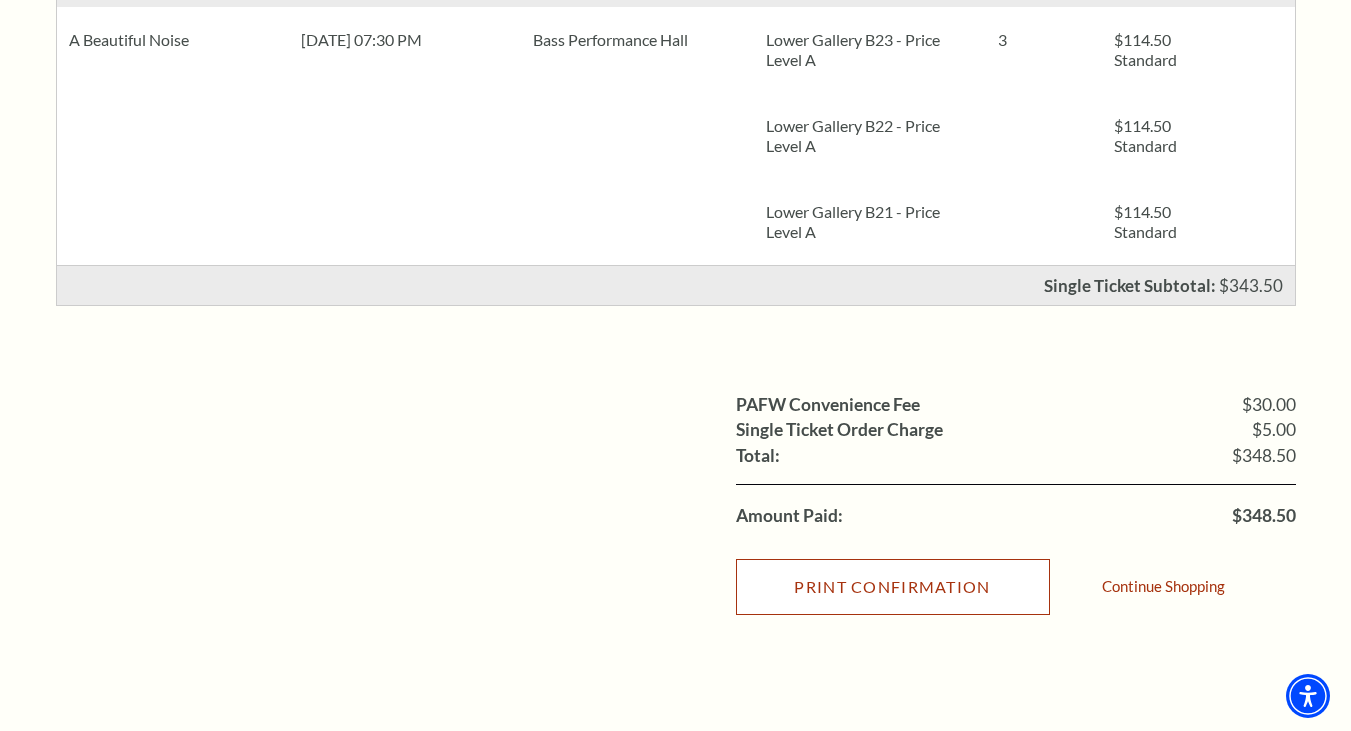 click on "Print Confirmation" at bounding box center [893, 587] 